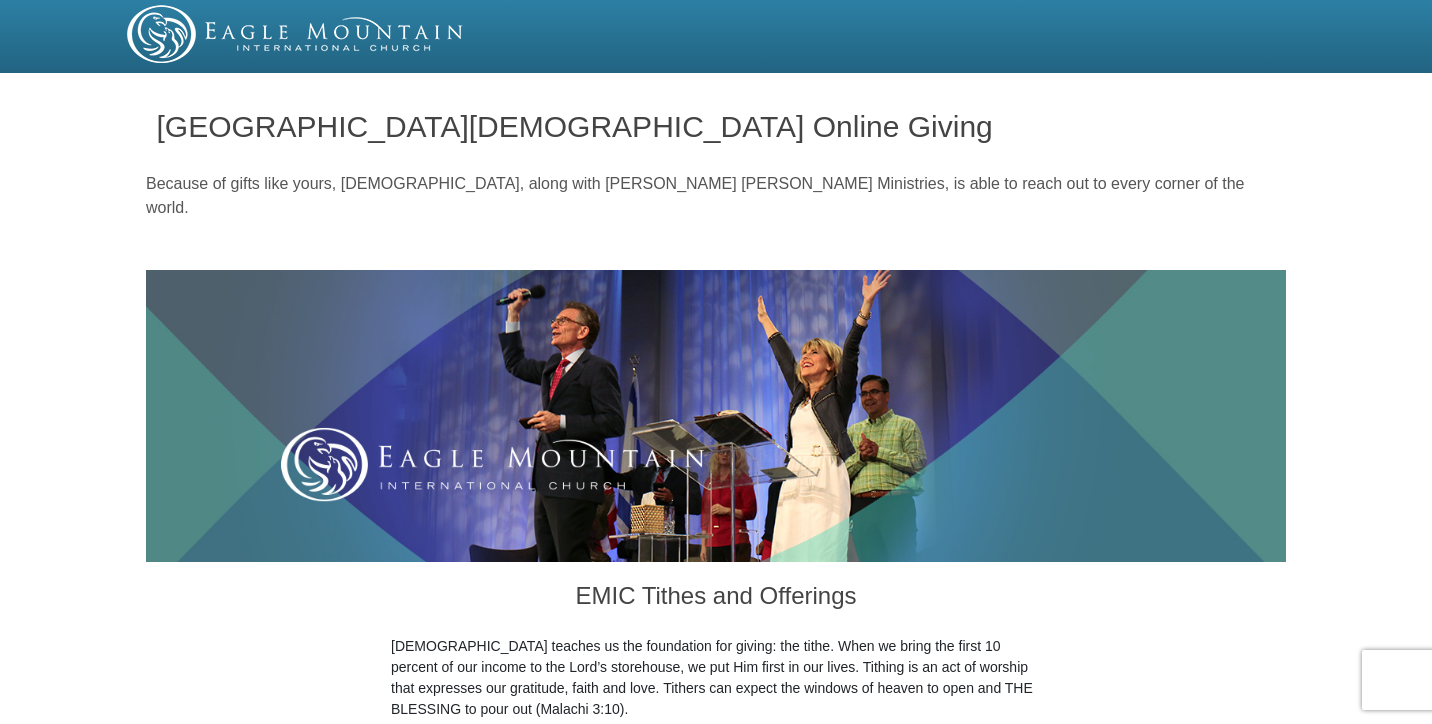 scroll, scrollTop: 0, scrollLeft: 0, axis: both 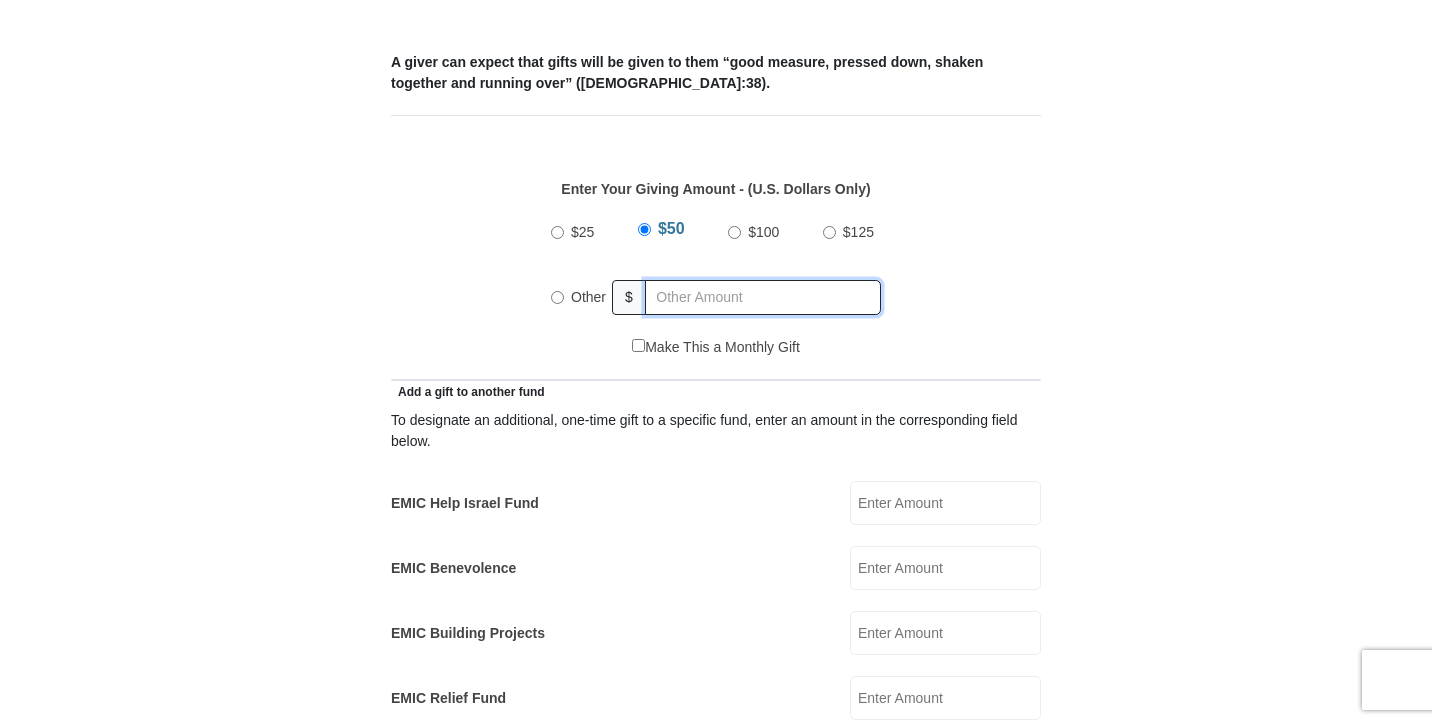 radio on "true" 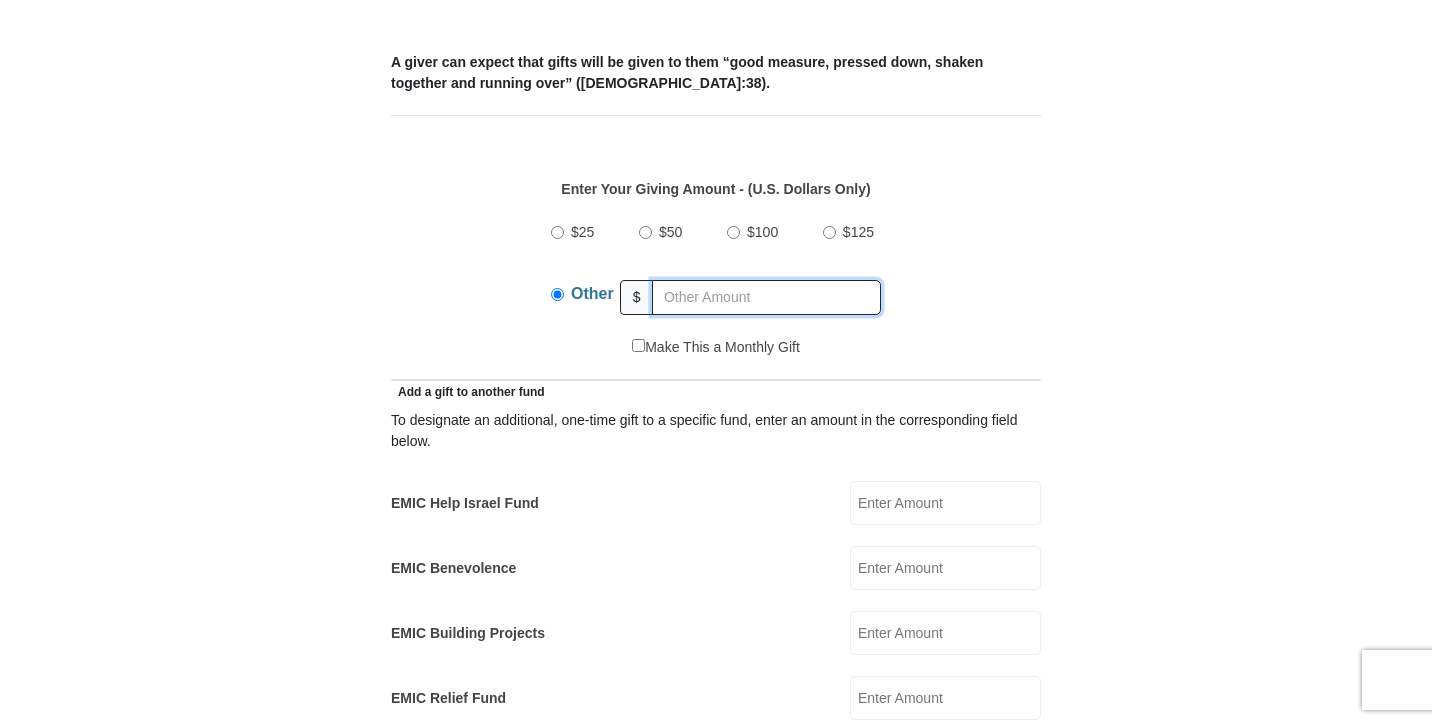 click at bounding box center [766, 297] 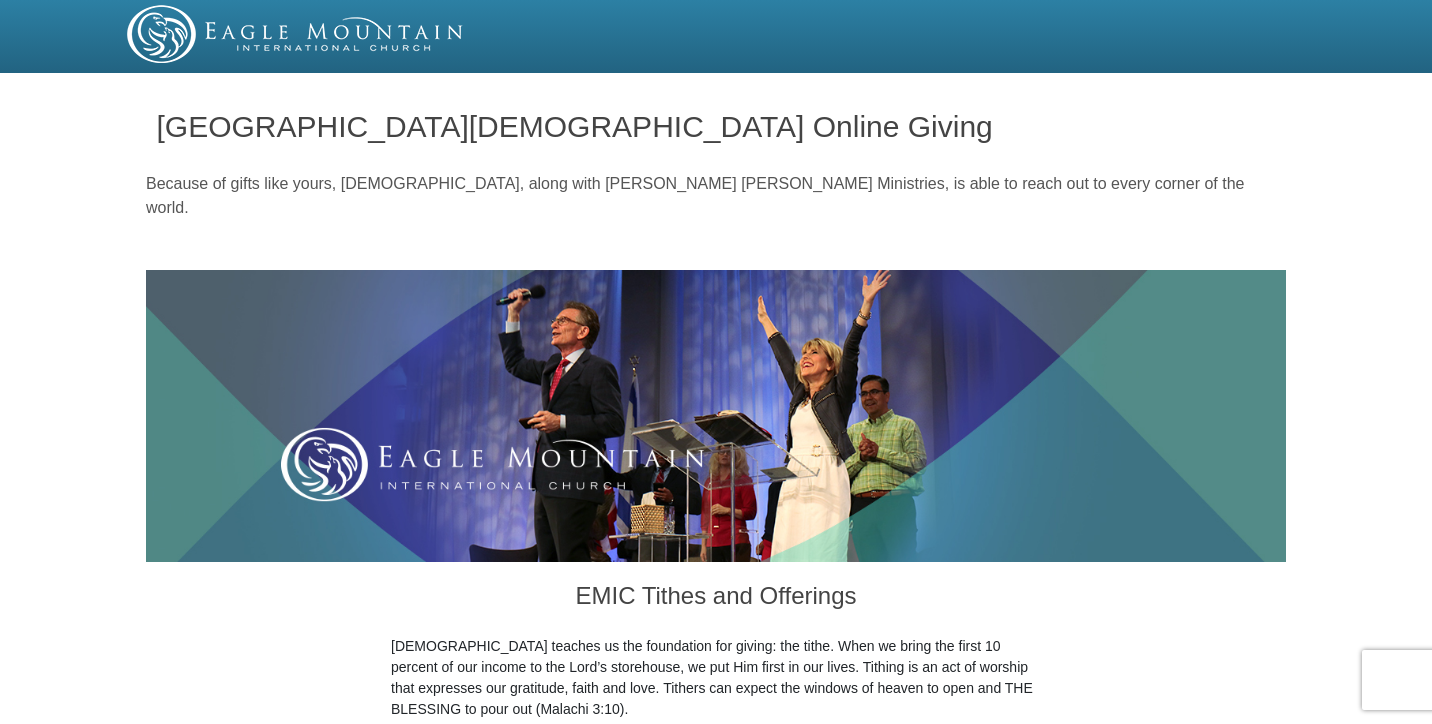 scroll, scrollTop: 0, scrollLeft: 0, axis: both 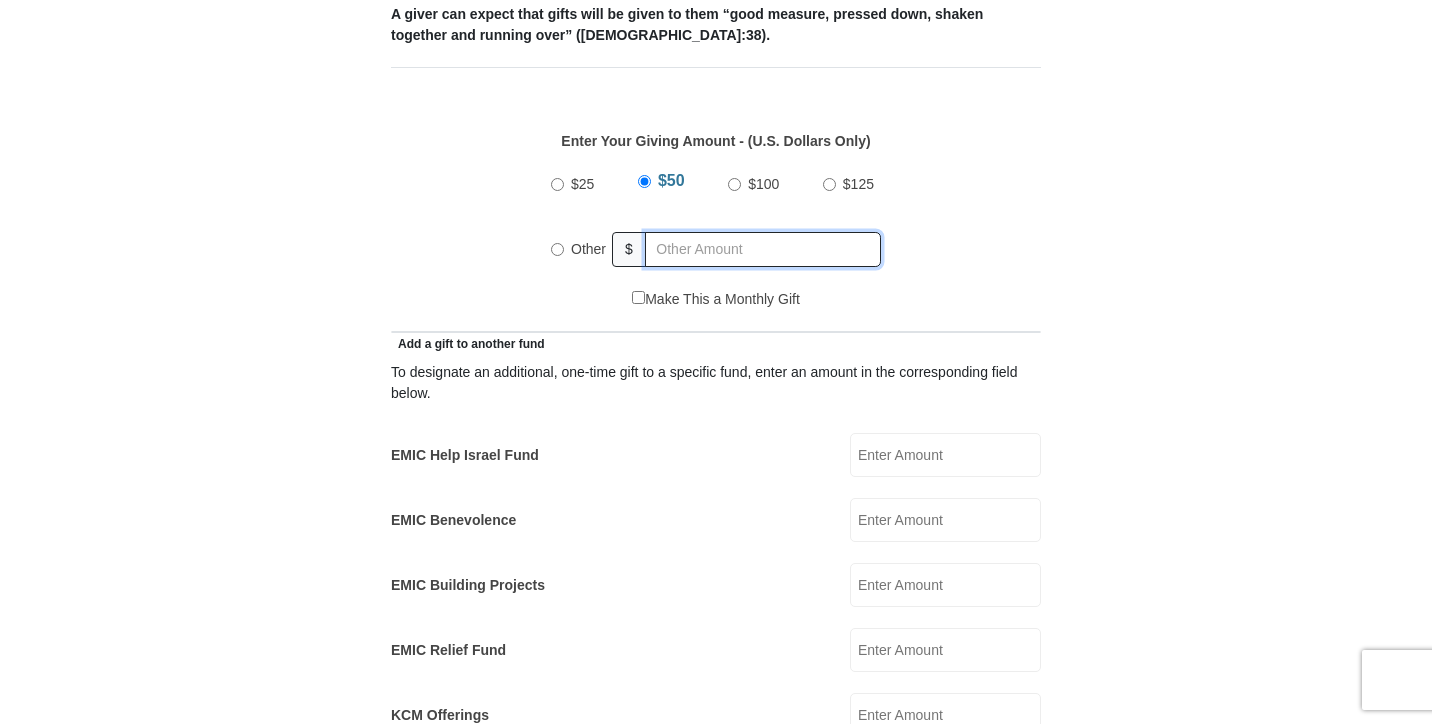 radio on "true" 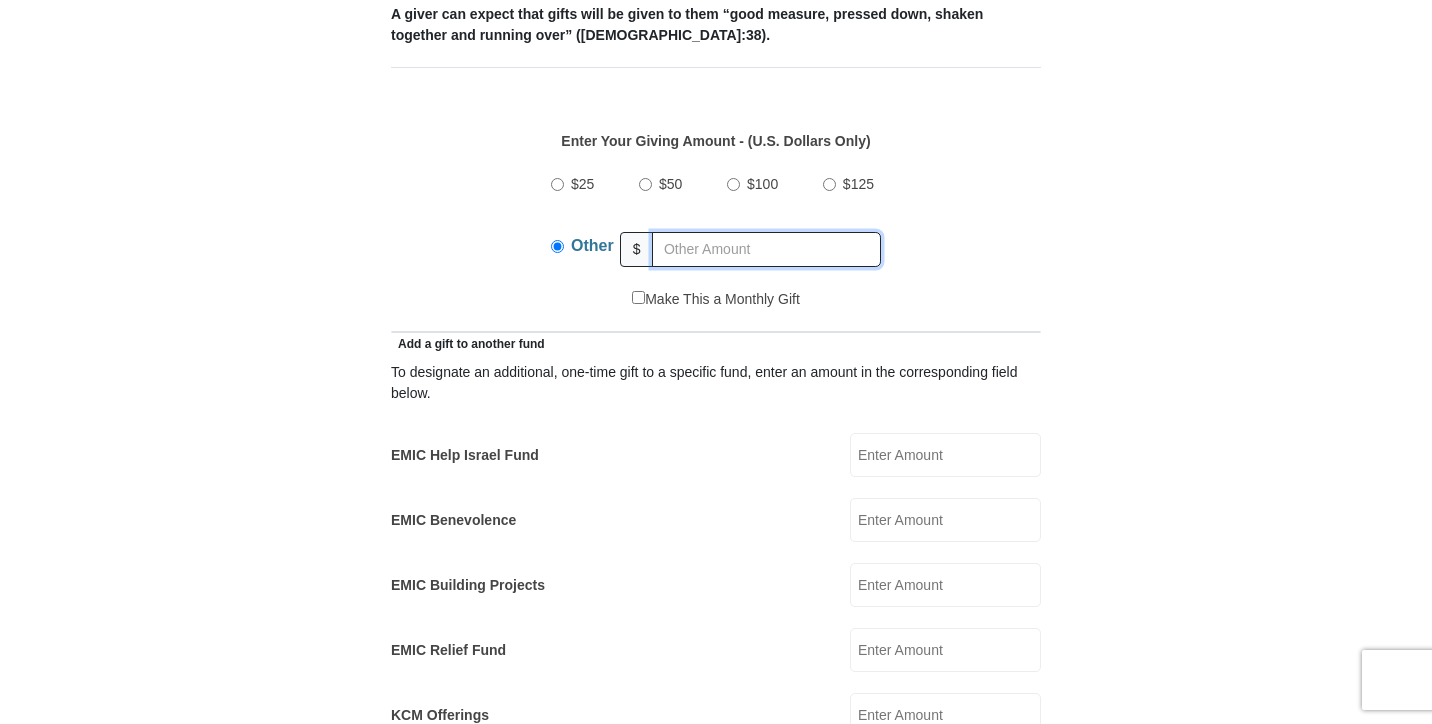 click at bounding box center (766, 249) 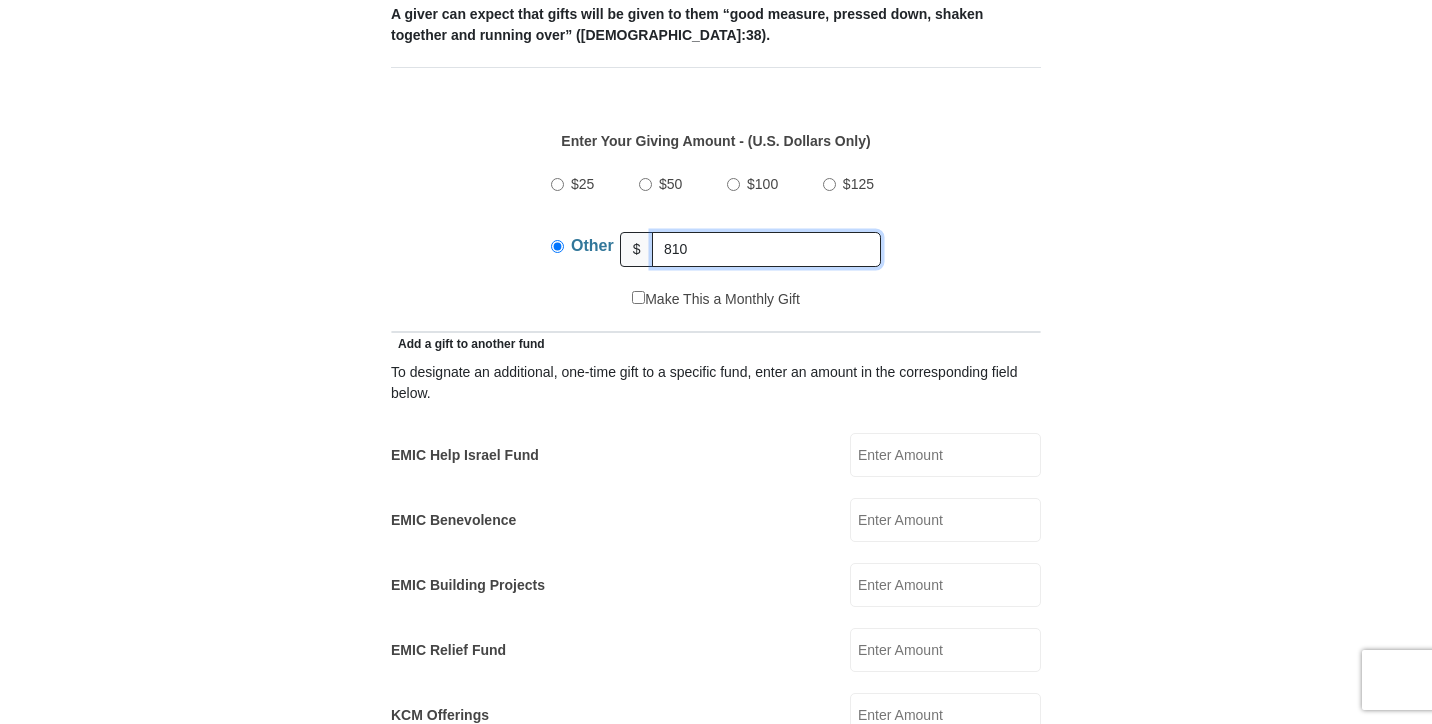 type on "810" 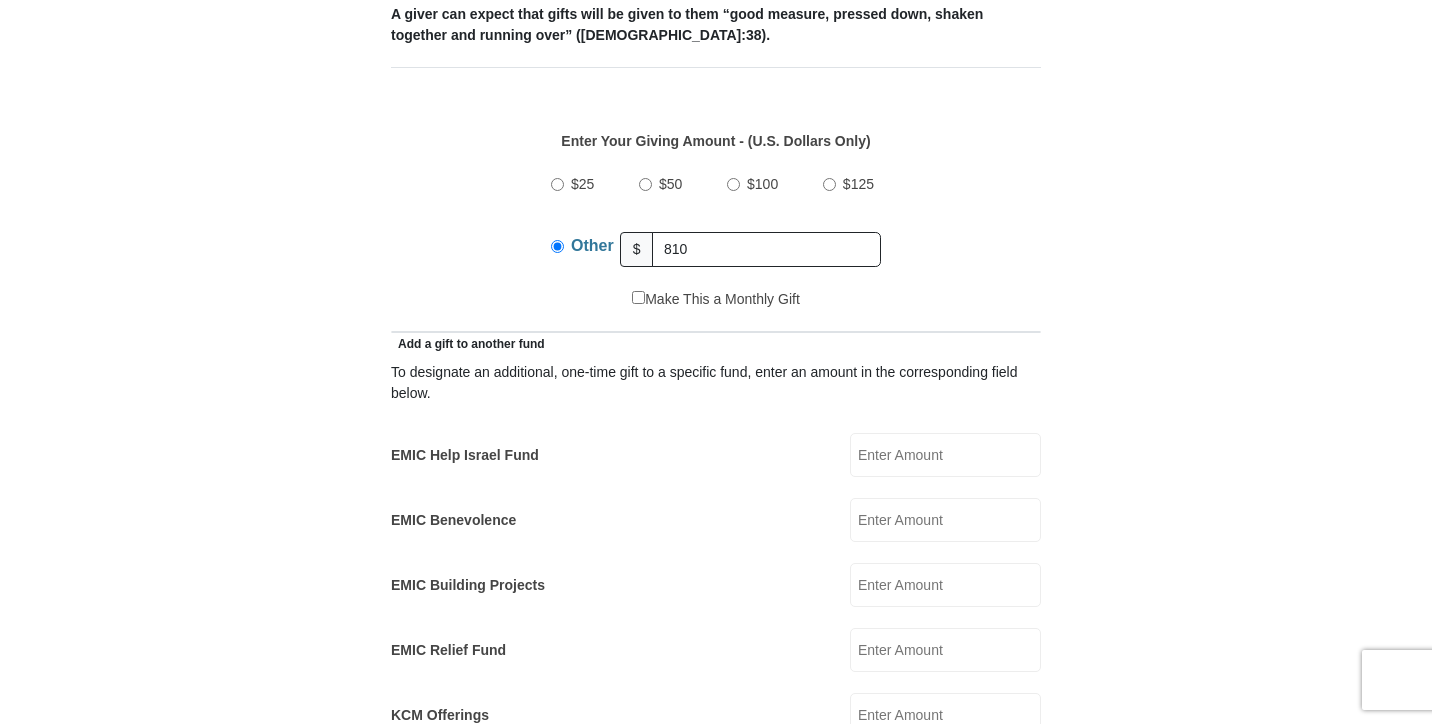 click on "To designate an additional, one-time gift to a specific fund, enter an amount in the corresponding field below.
EMIC Help Israel Fund
EMIC Help Israel Fund
Amount must be a valid number
Make This a Monthly Gift
Give on This Day Each Month
1
2
3
4
5
6
7
8
9
10 11 12 13 14 15 16 17 18 19 20 1" at bounding box center (716, 545) 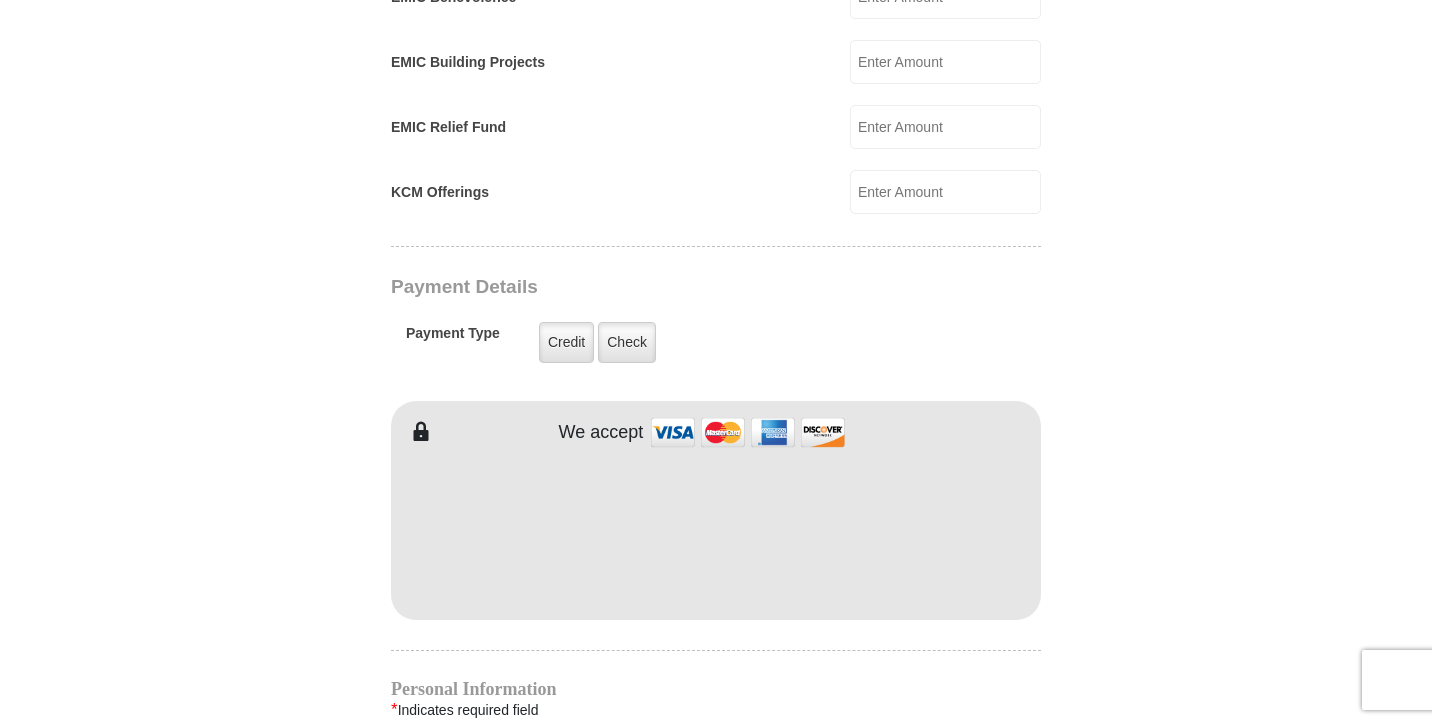 scroll, scrollTop: 1470, scrollLeft: 0, axis: vertical 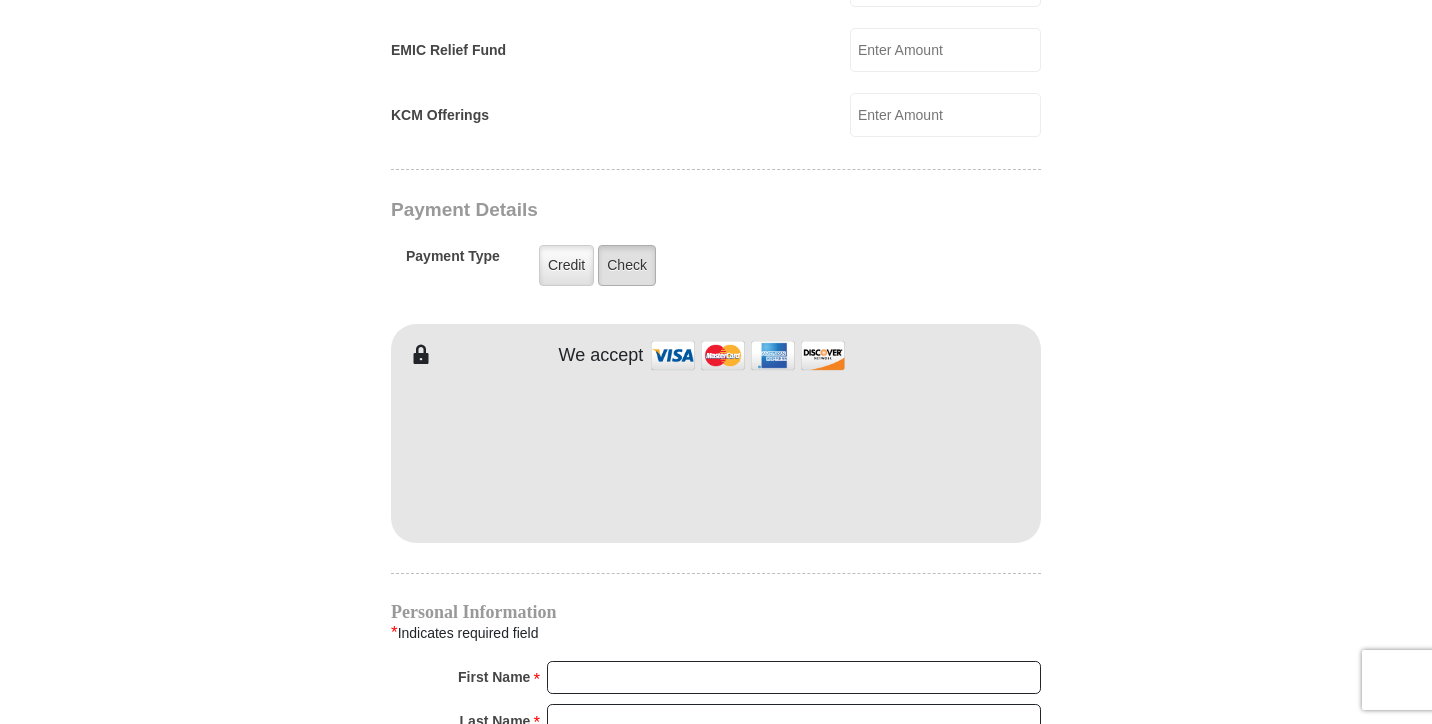 click on "Check" at bounding box center [627, 265] 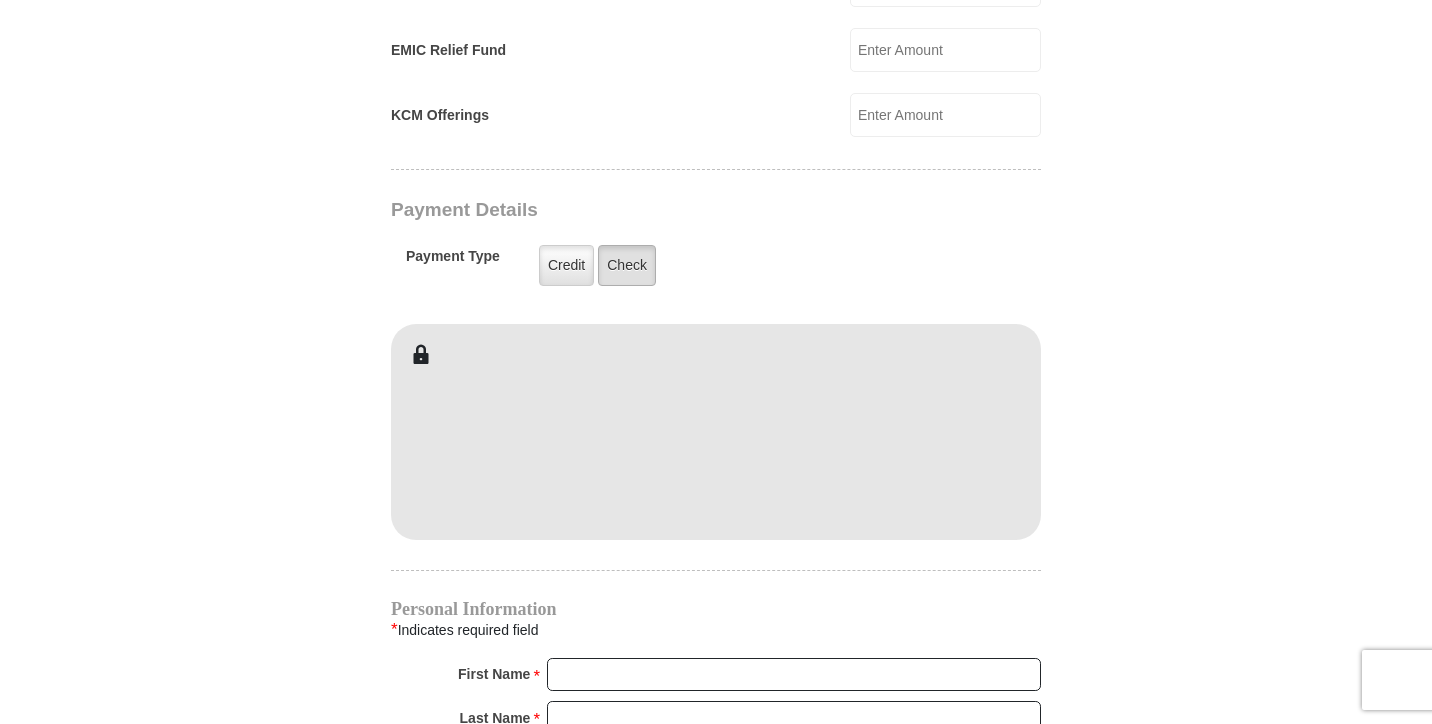 click on "Check" at bounding box center [627, 265] 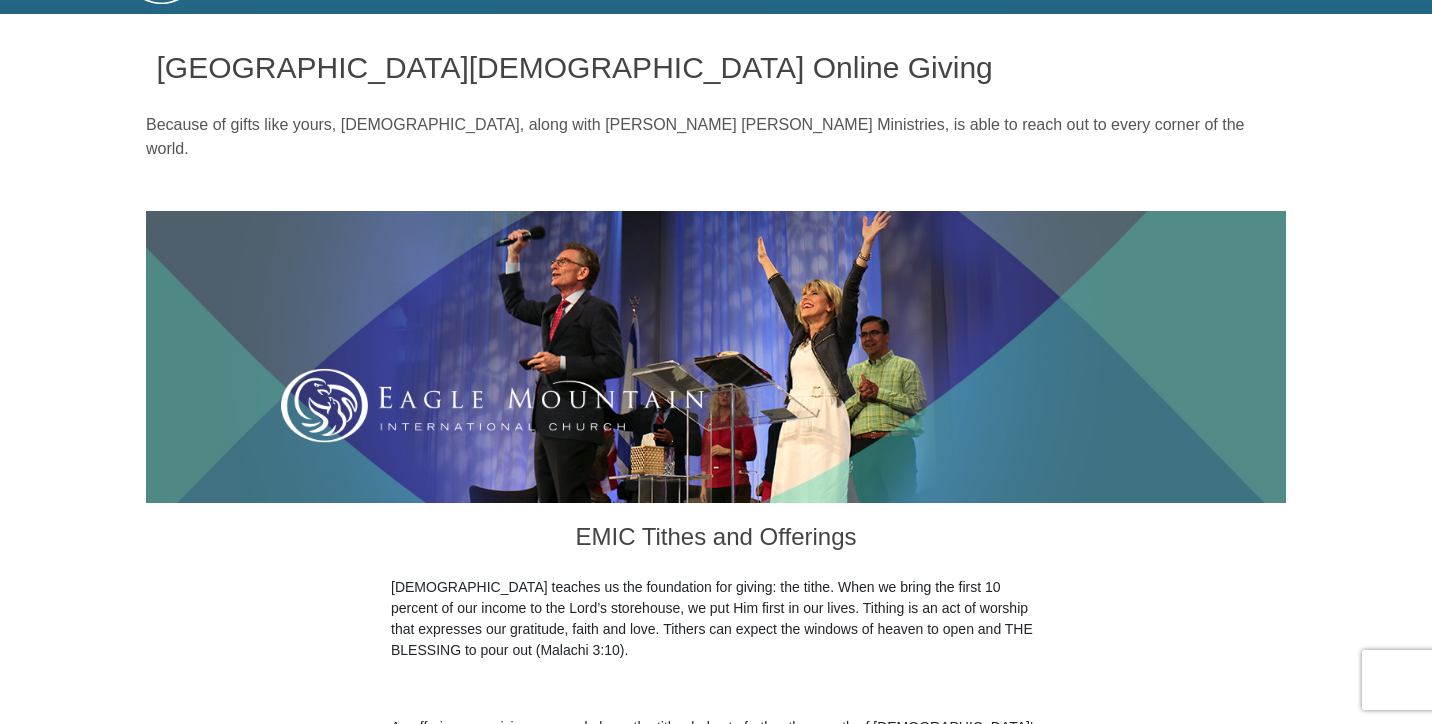 scroll, scrollTop: 59, scrollLeft: 0, axis: vertical 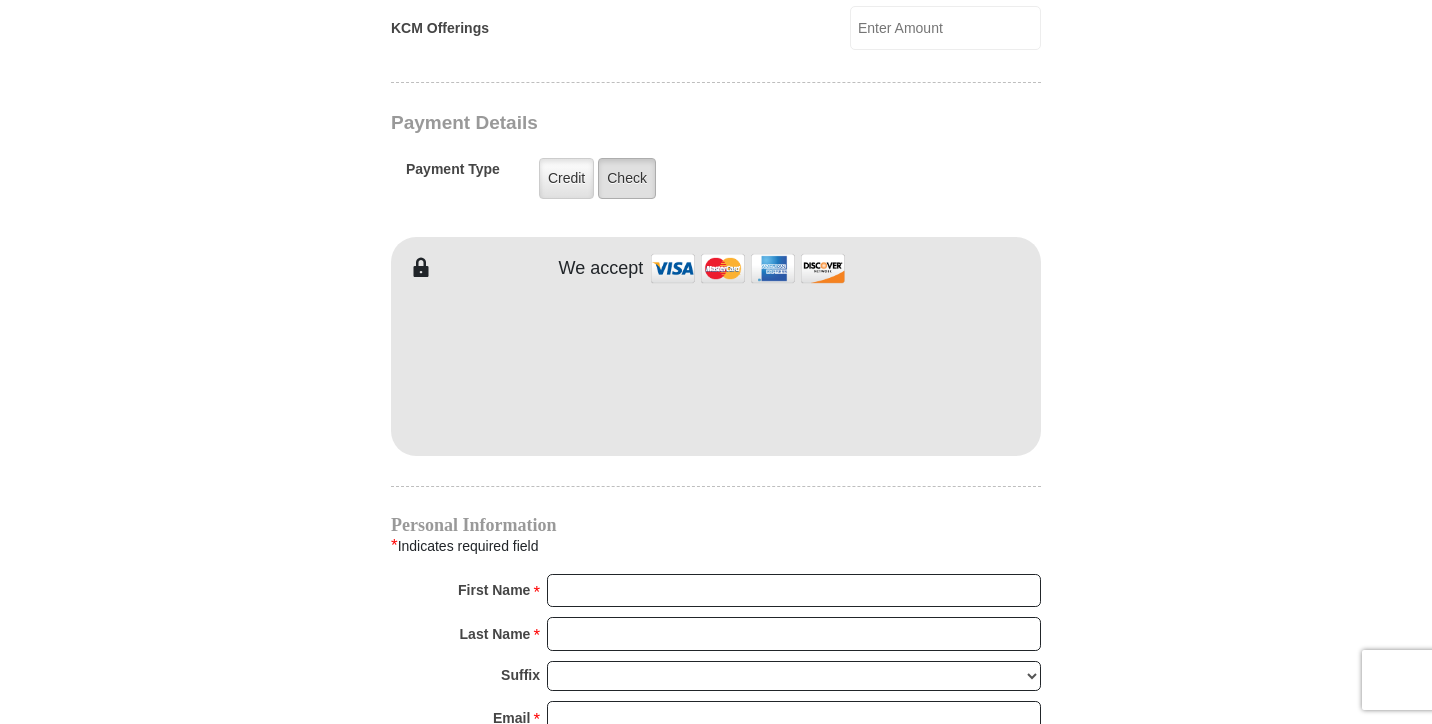 click on "Check" at bounding box center (627, 178) 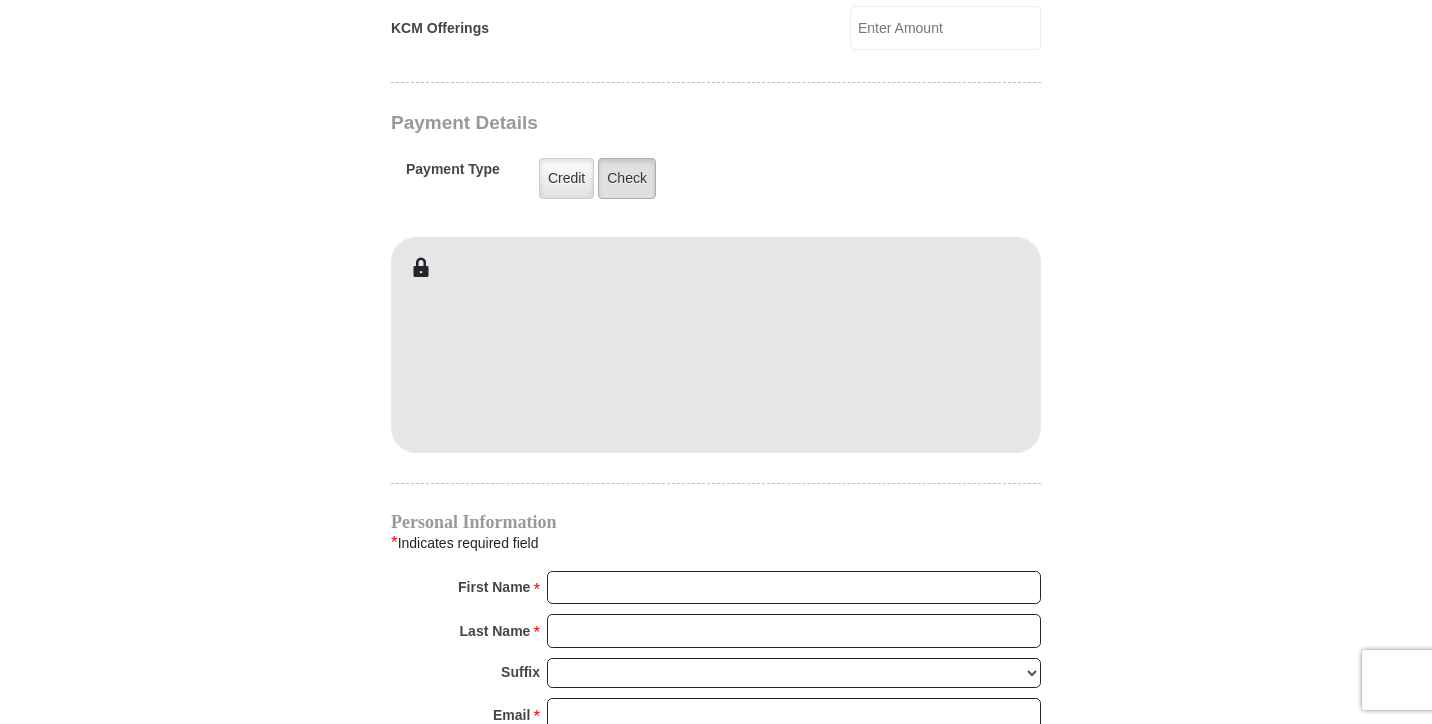 click on "Check" at bounding box center [627, 178] 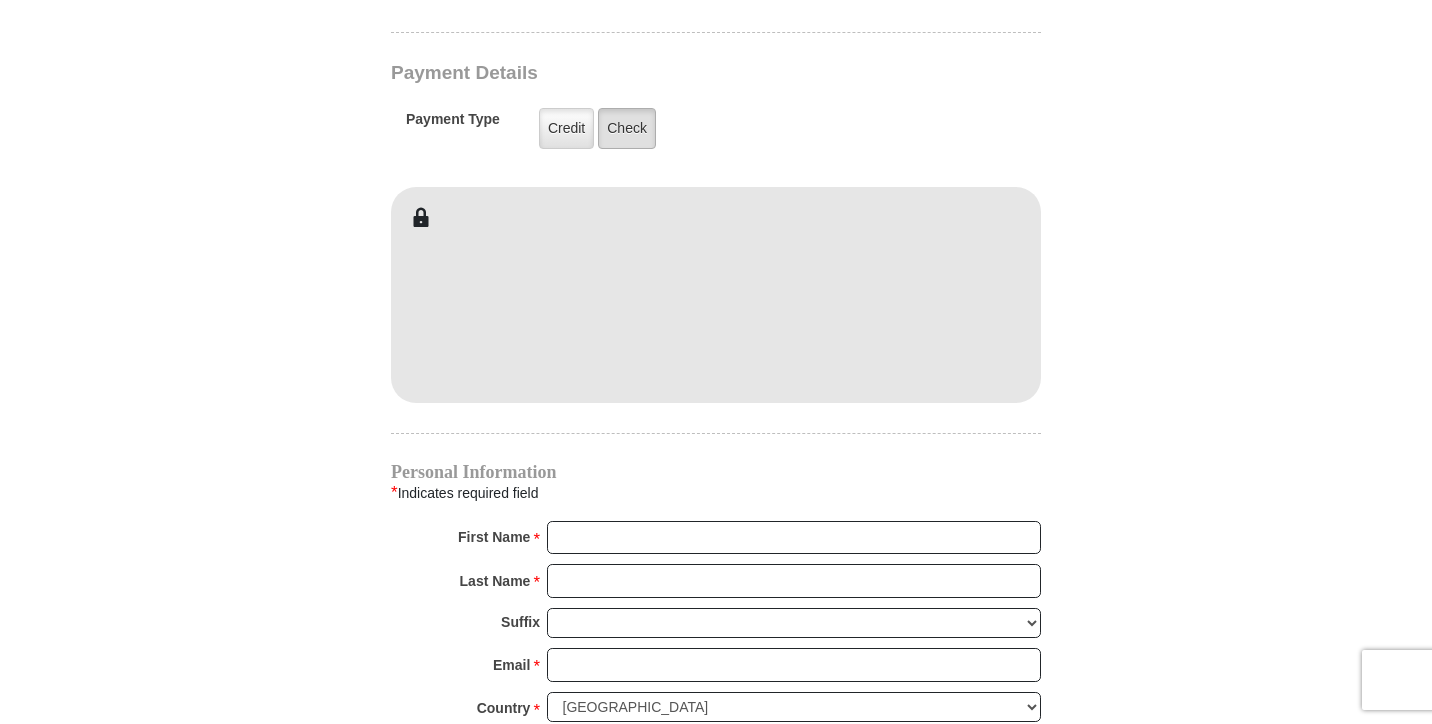 scroll, scrollTop: 1607, scrollLeft: 0, axis: vertical 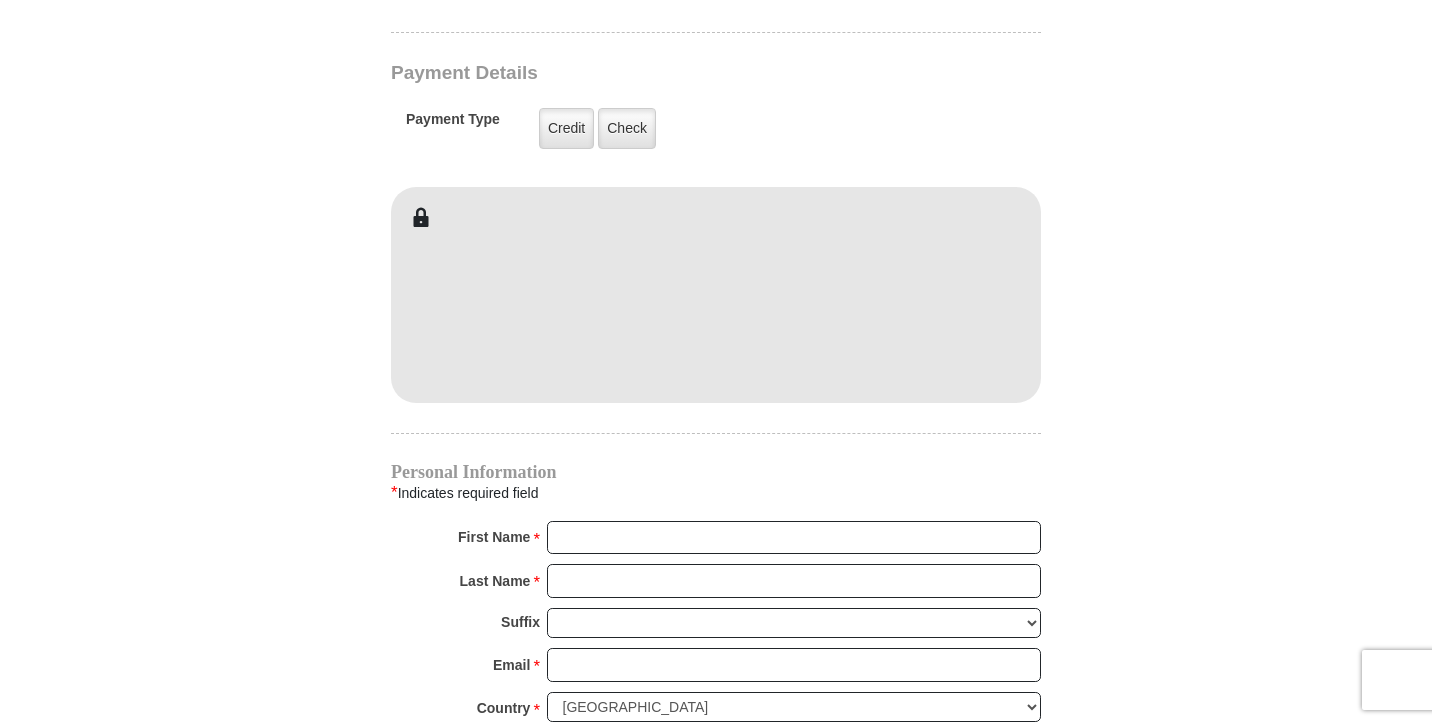 click at bounding box center (716, -1191) 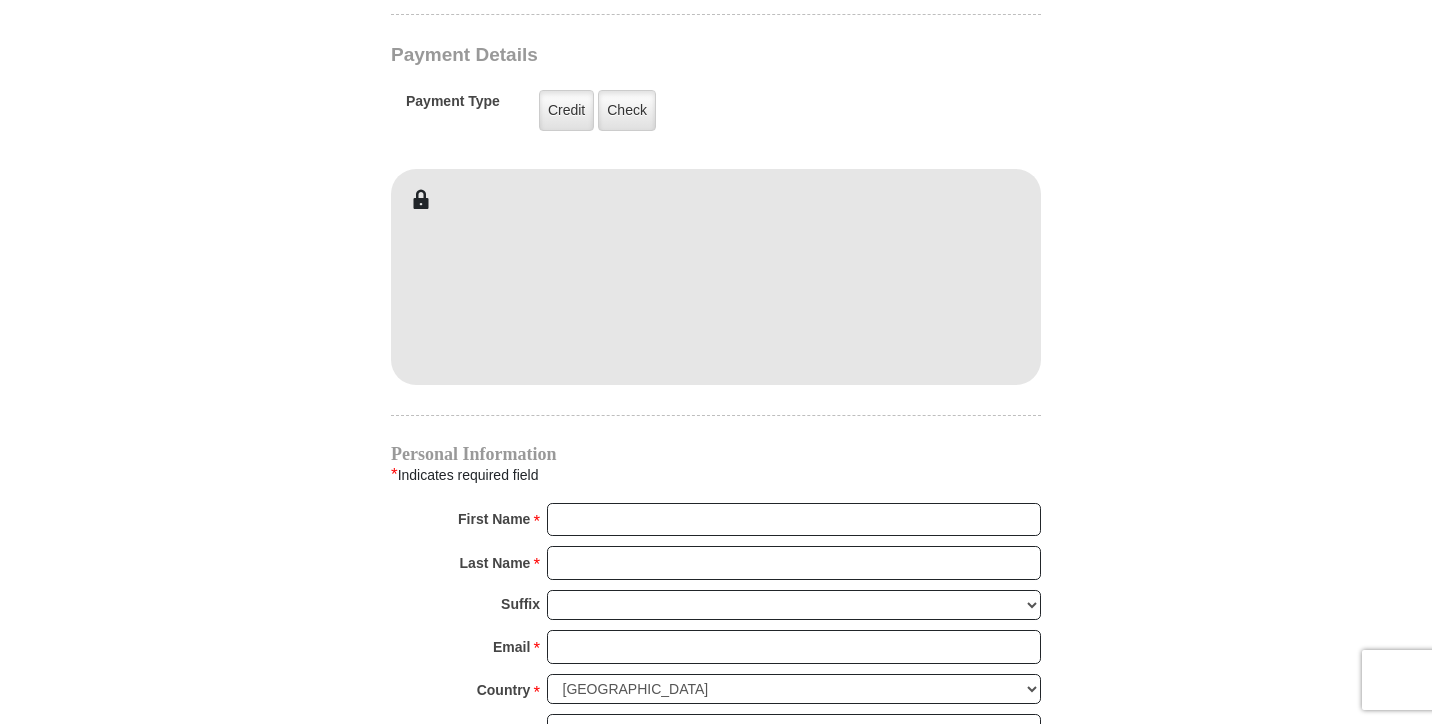 scroll, scrollTop: 1619, scrollLeft: 0, axis: vertical 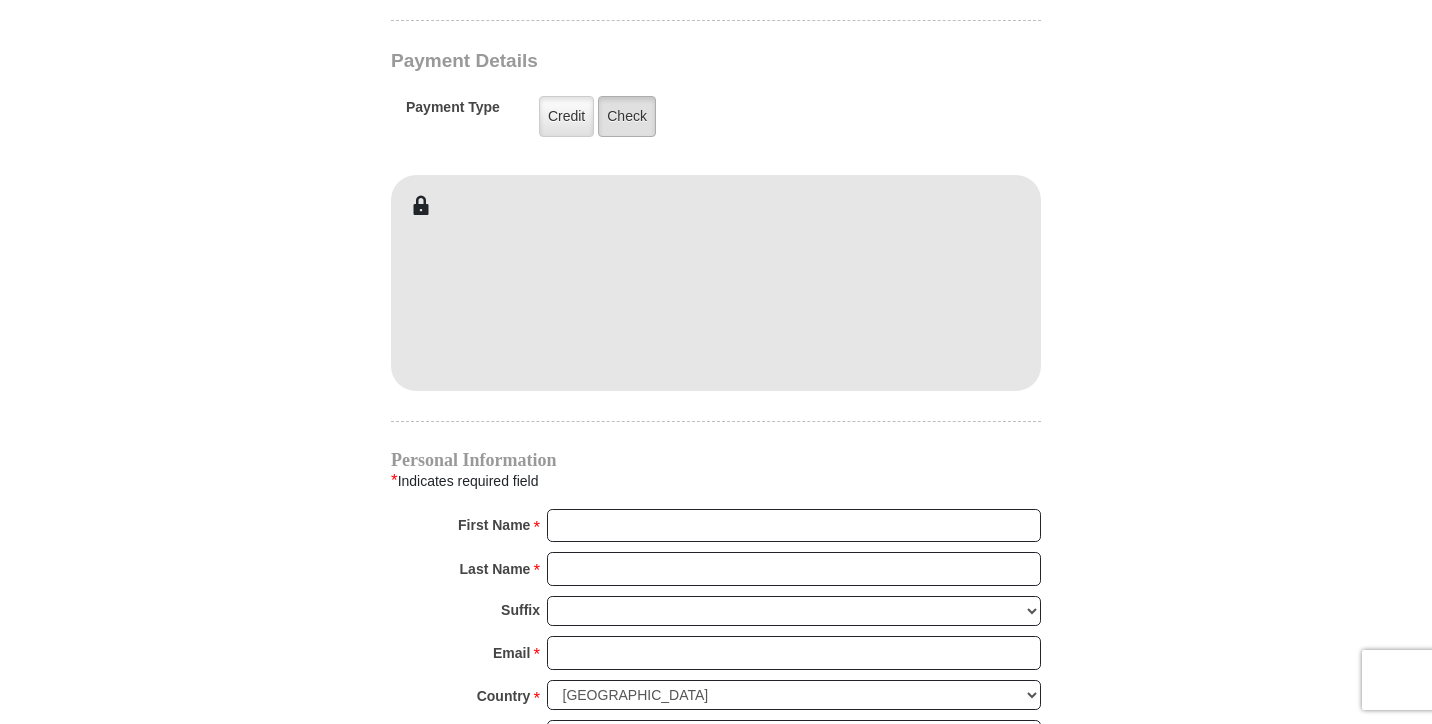 click on "Check" at bounding box center [627, 116] 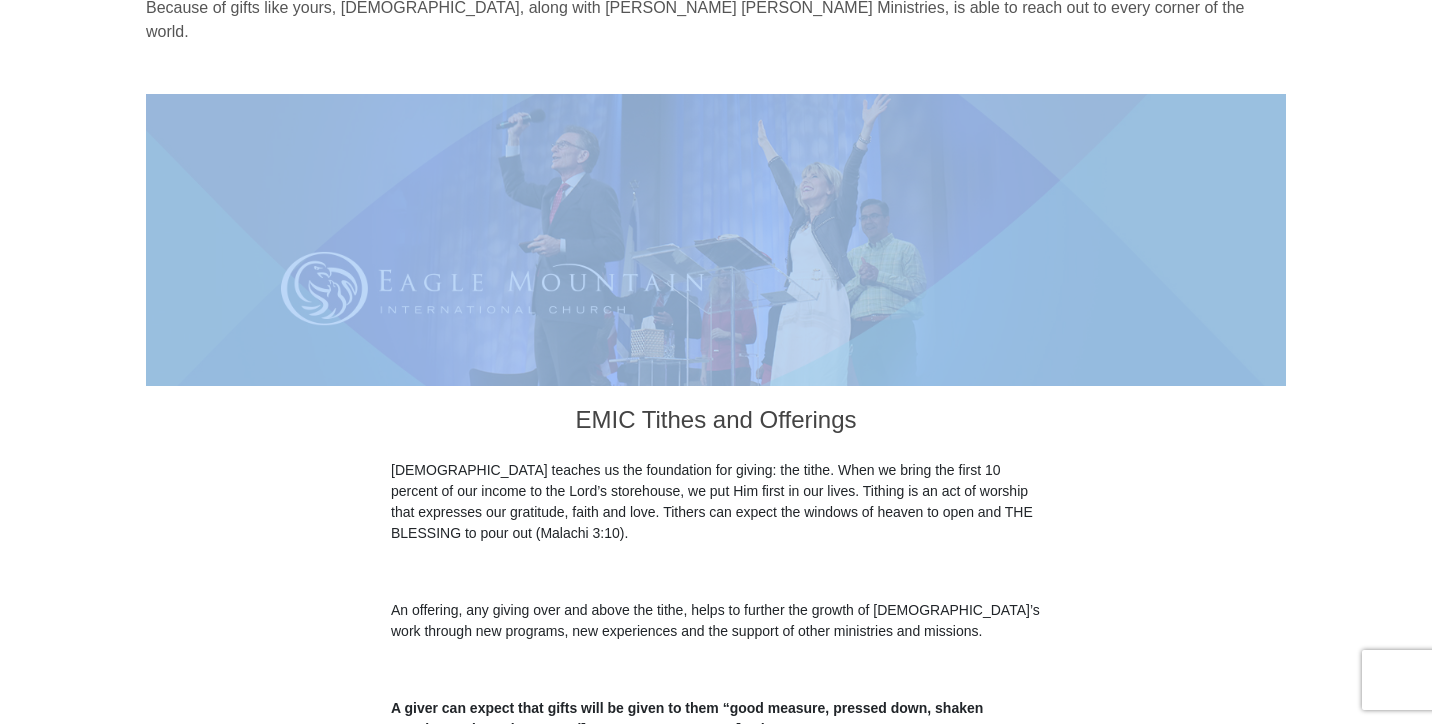 click at bounding box center [716, 240] 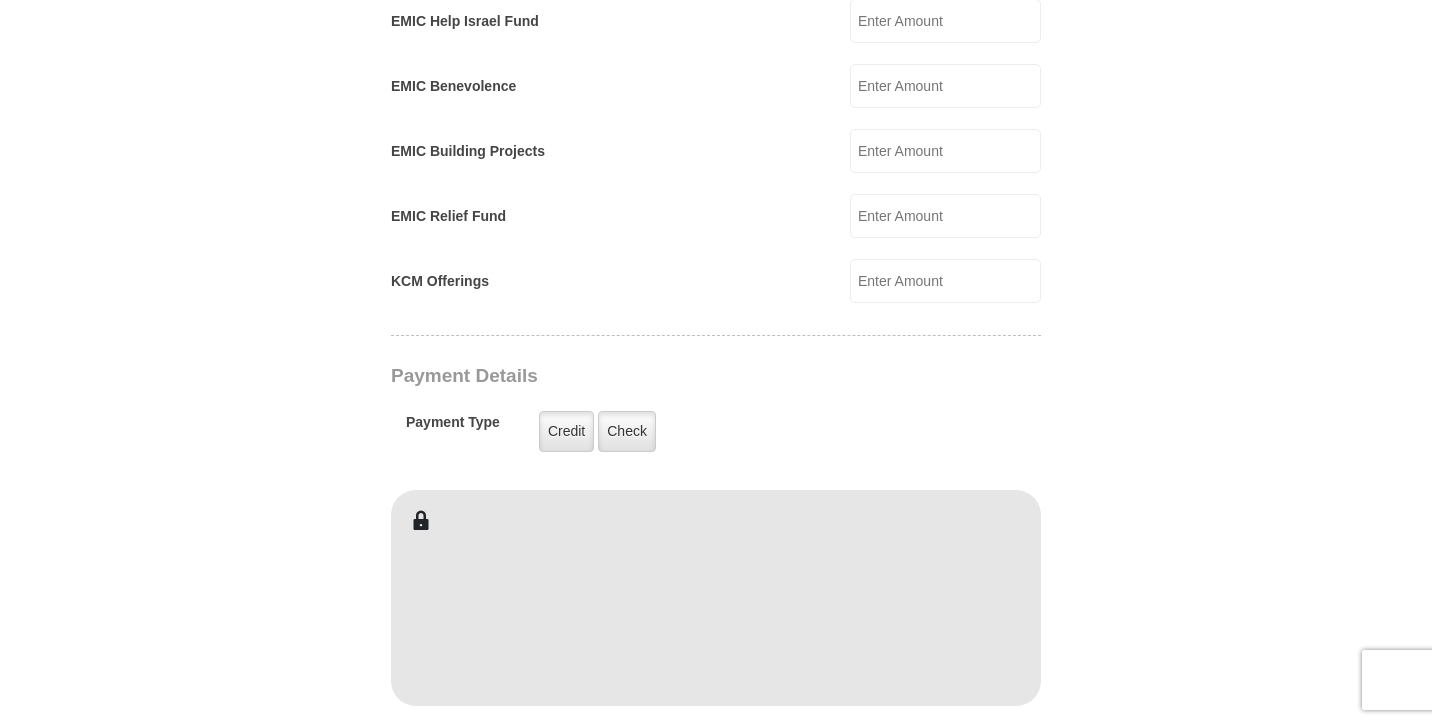scroll, scrollTop: 1312, scrollLeft: 0, axis: vertical 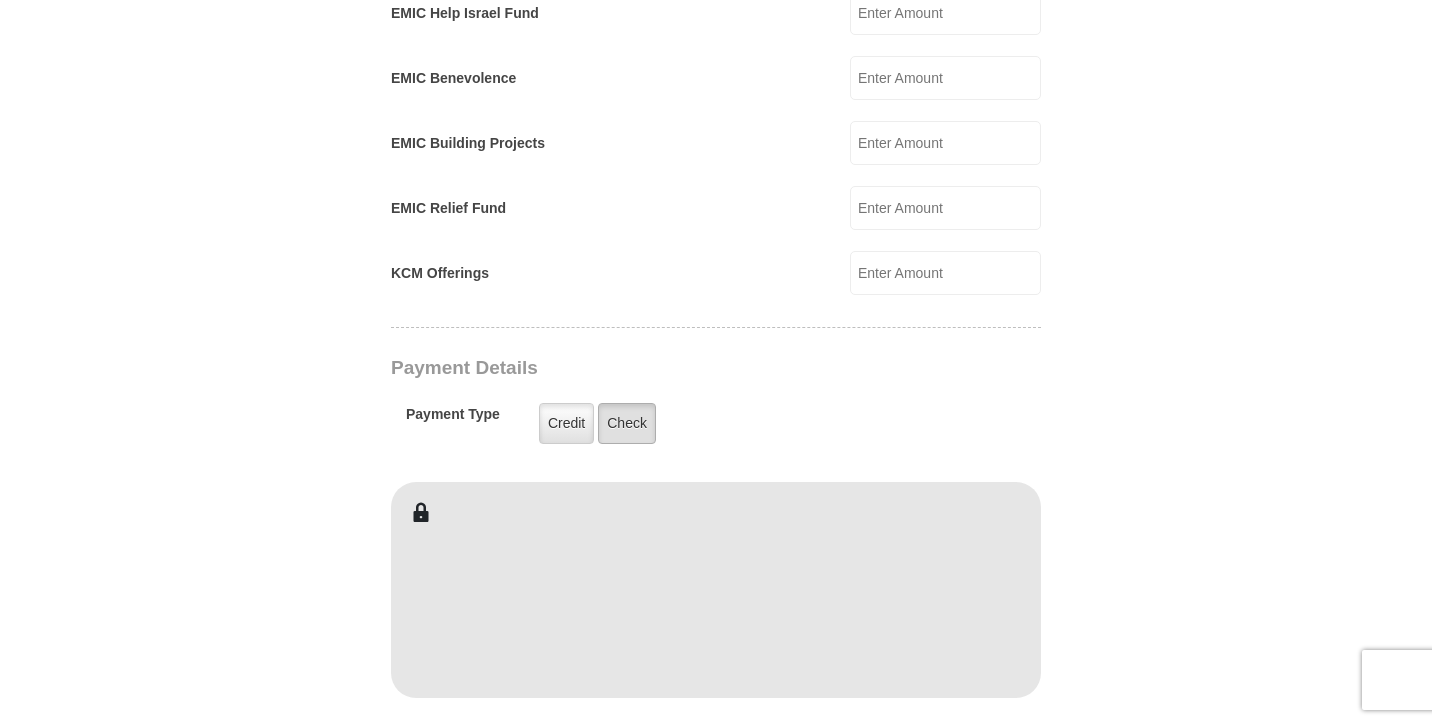 click on "Check" at bounding box center [627, 423] 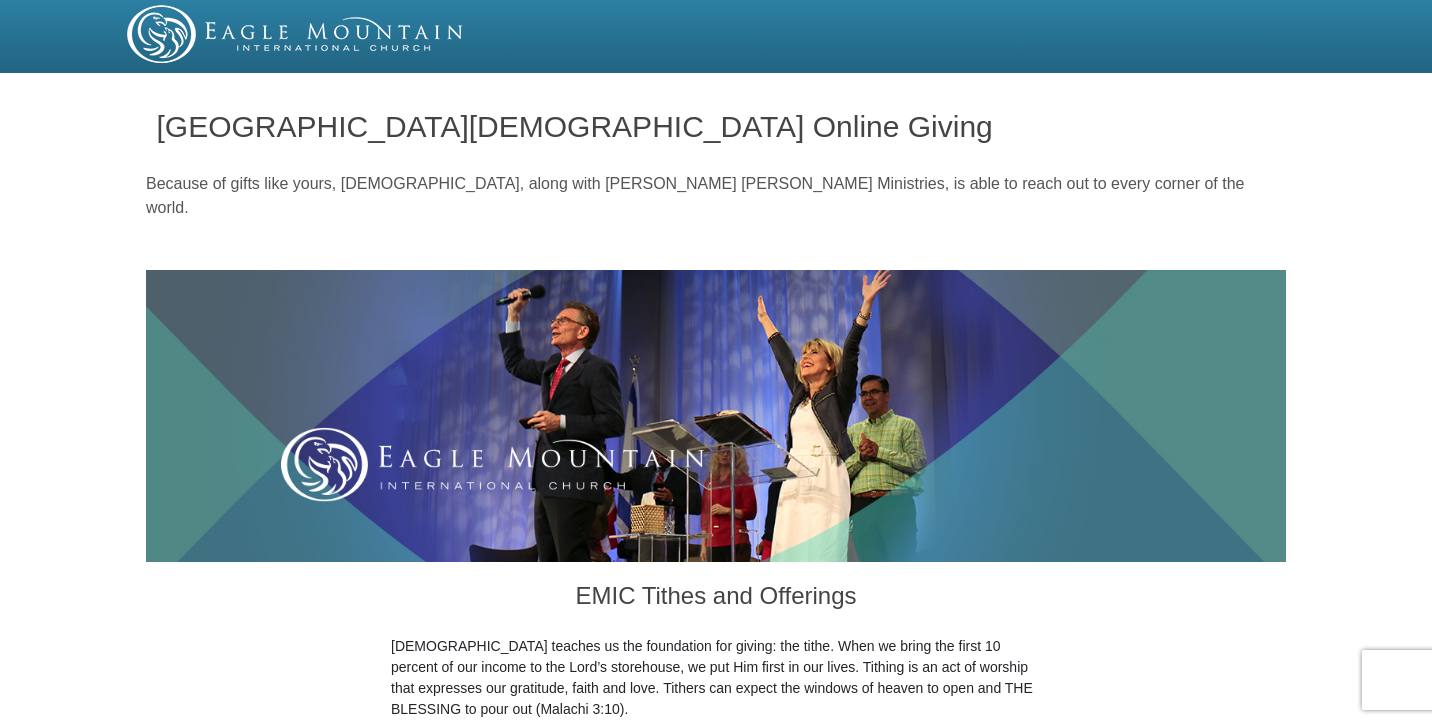 click at bounding box center (716, 416) 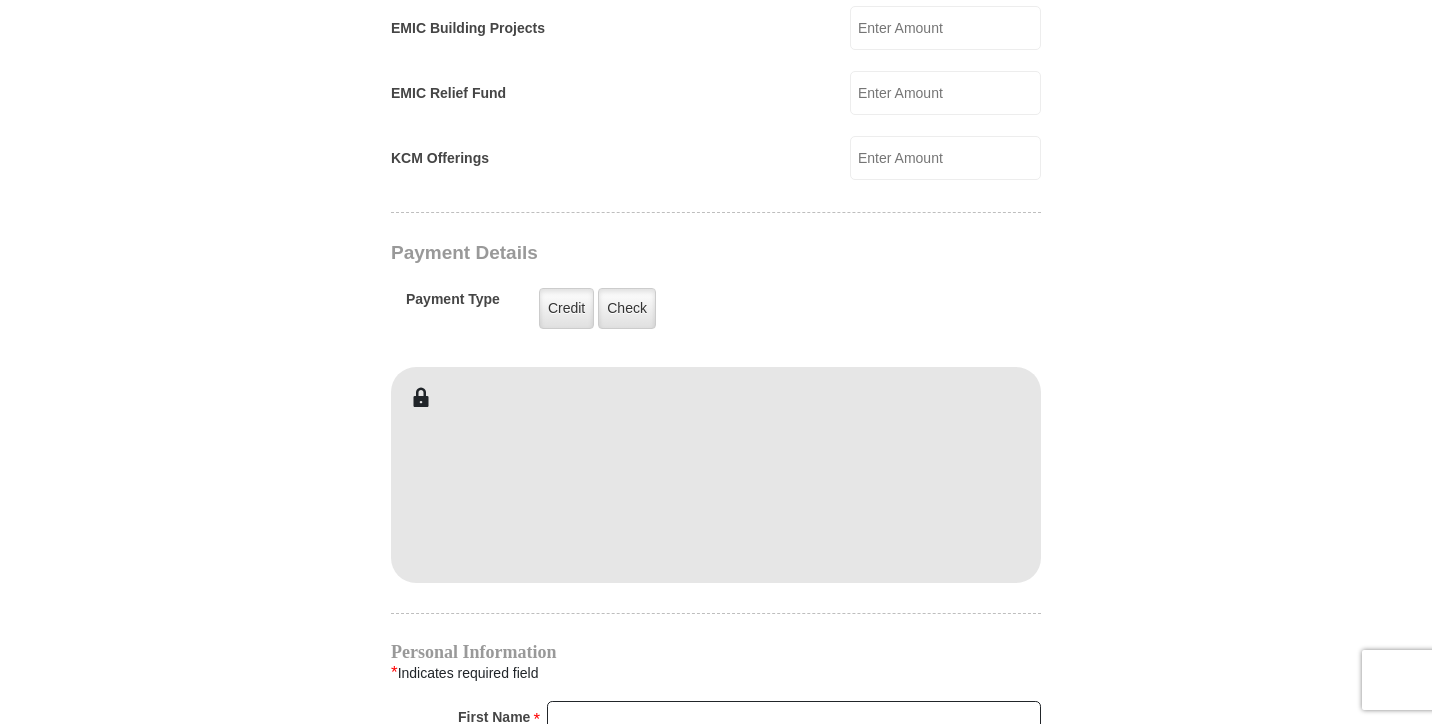 scroll, scrollTop: 1445, scrollLeft: 0, axis: vertical 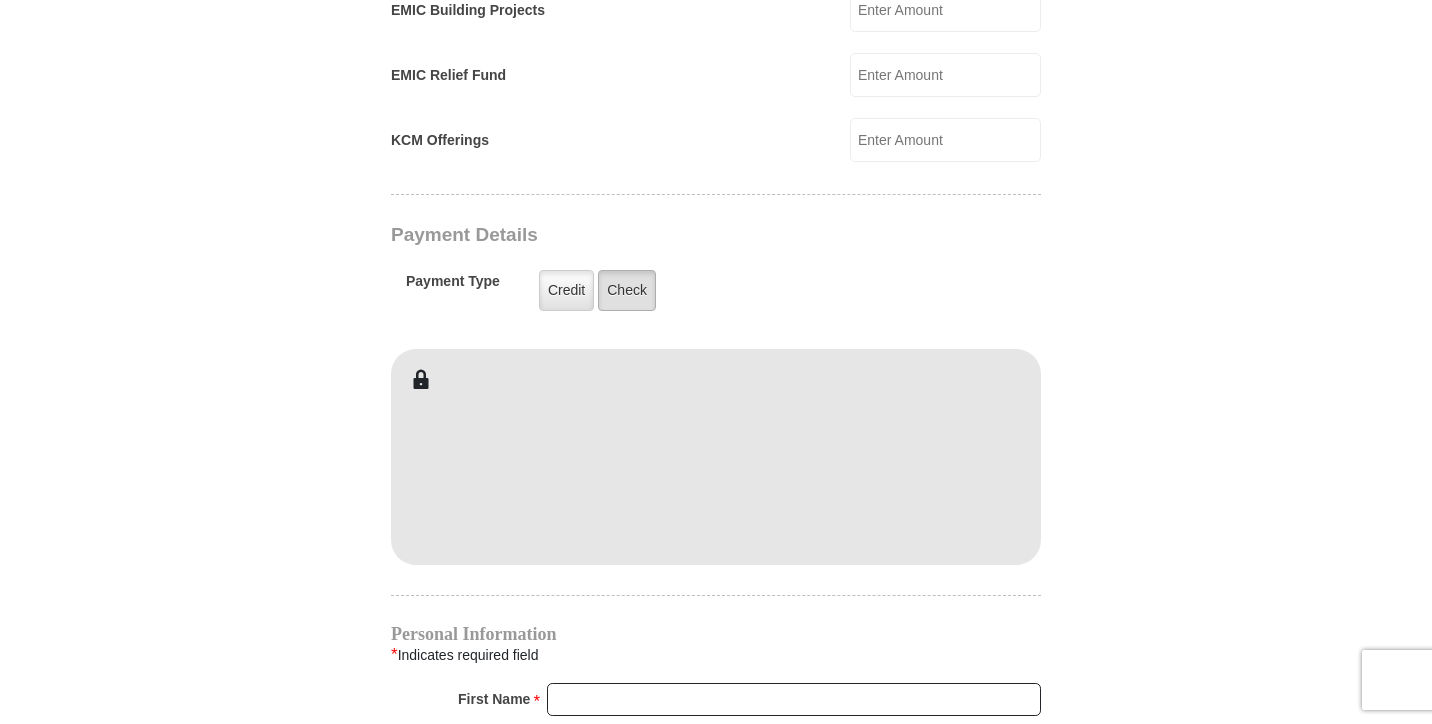 click on "Check" at bounding box center (627, 290) 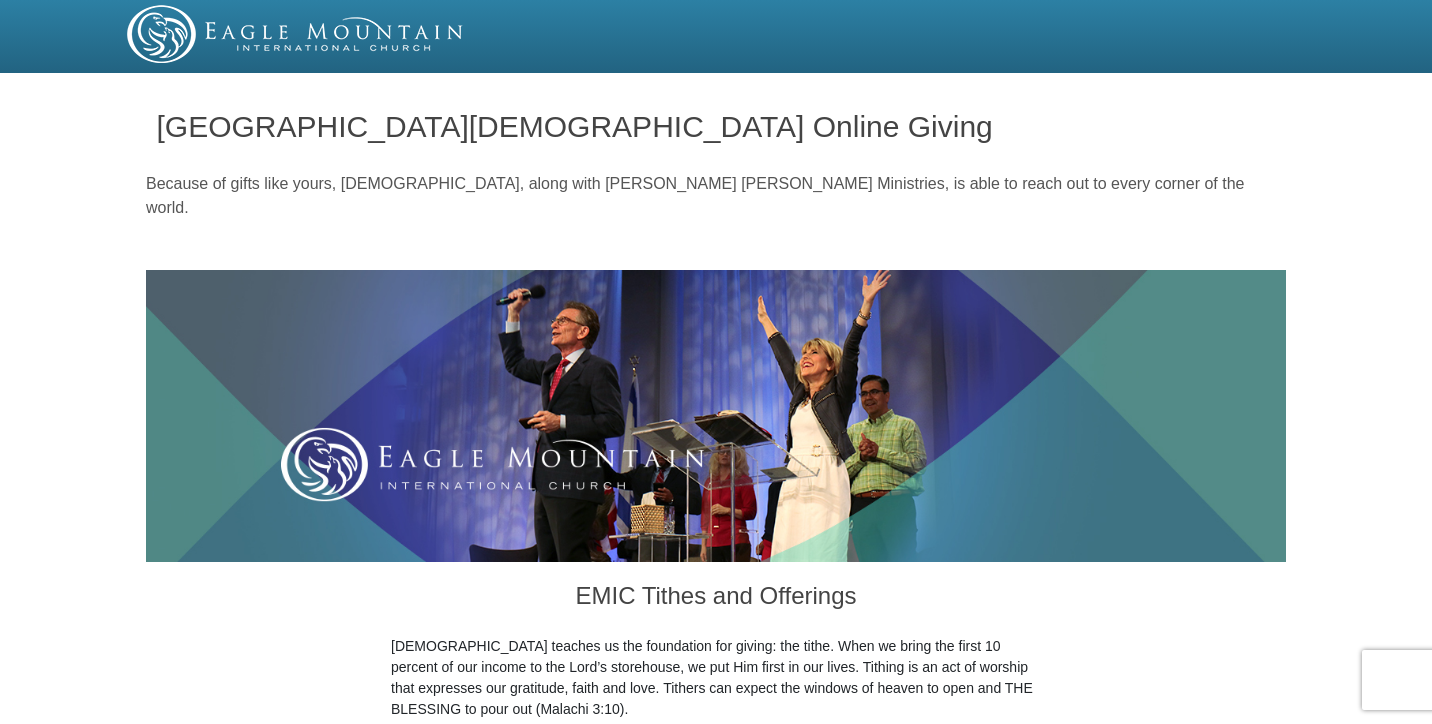 scroll, scrollTop: 0, scrollLeft: 0, axis: both 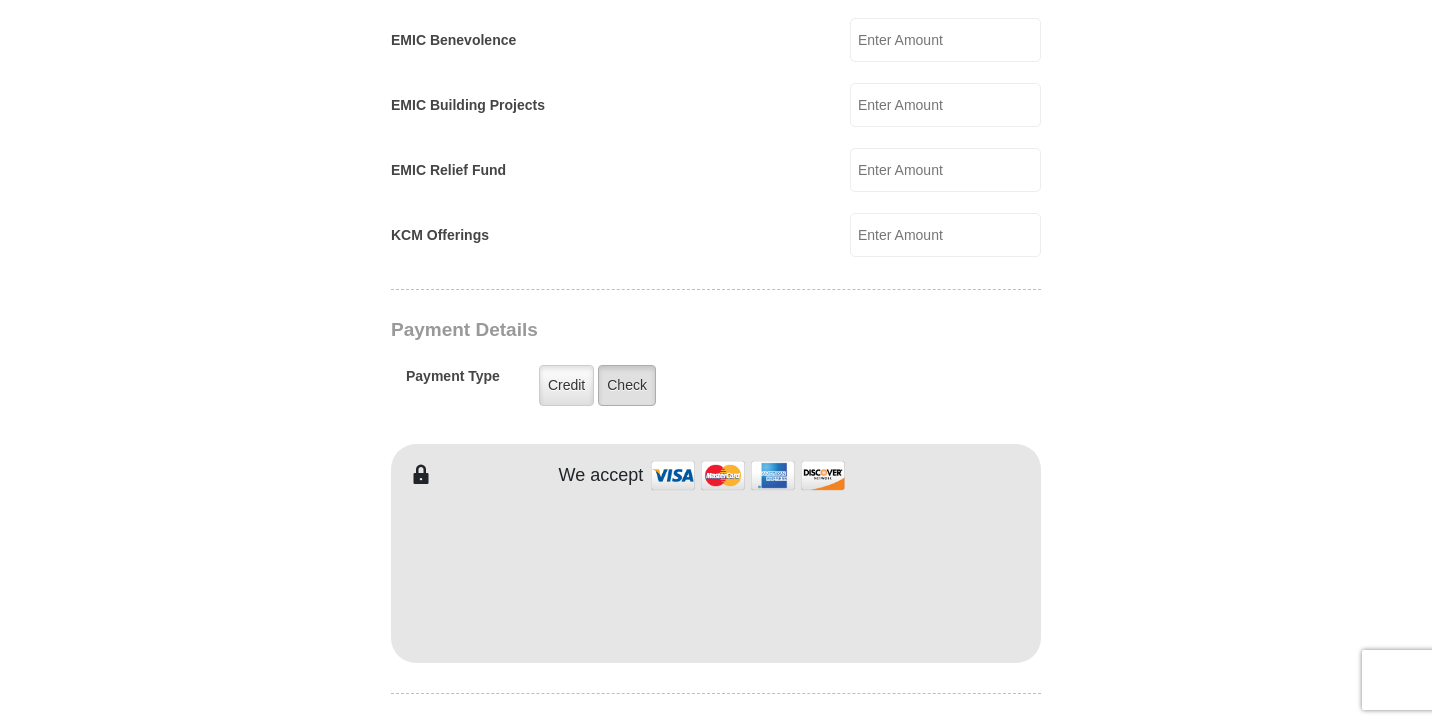 click on "Check" at bounding box center [627, 385] 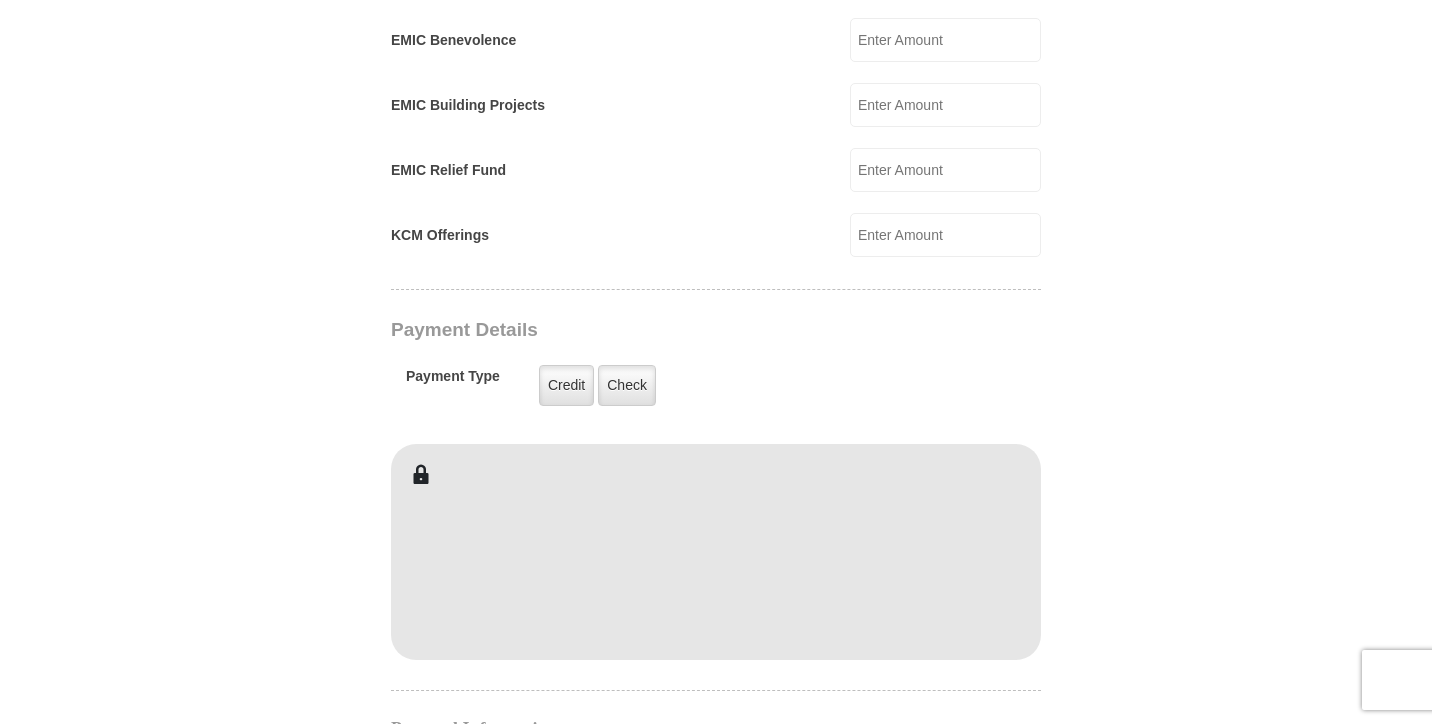 click on "The Bible teaches us the foundation for giving: the tithe. When we bring the first 10 percent of our income to the Lord’s storehouse, we put Him first in our lives. Tithing is an act of worship that expresses our gratitude, faith and love. Tithers can expect the windows of heaven to open and THE BLESSING to pour out (Malachi 3:10).
An offering, any giving over and above the tithe, helps to further the growth of God’s work through new programs, new experiences and the support of other ministries and missions.
A giver can expect that gifts will be given to them “good measure, pressed down, shaken together and running over” (Luke 6:38)." at bounding box center (716, -574) 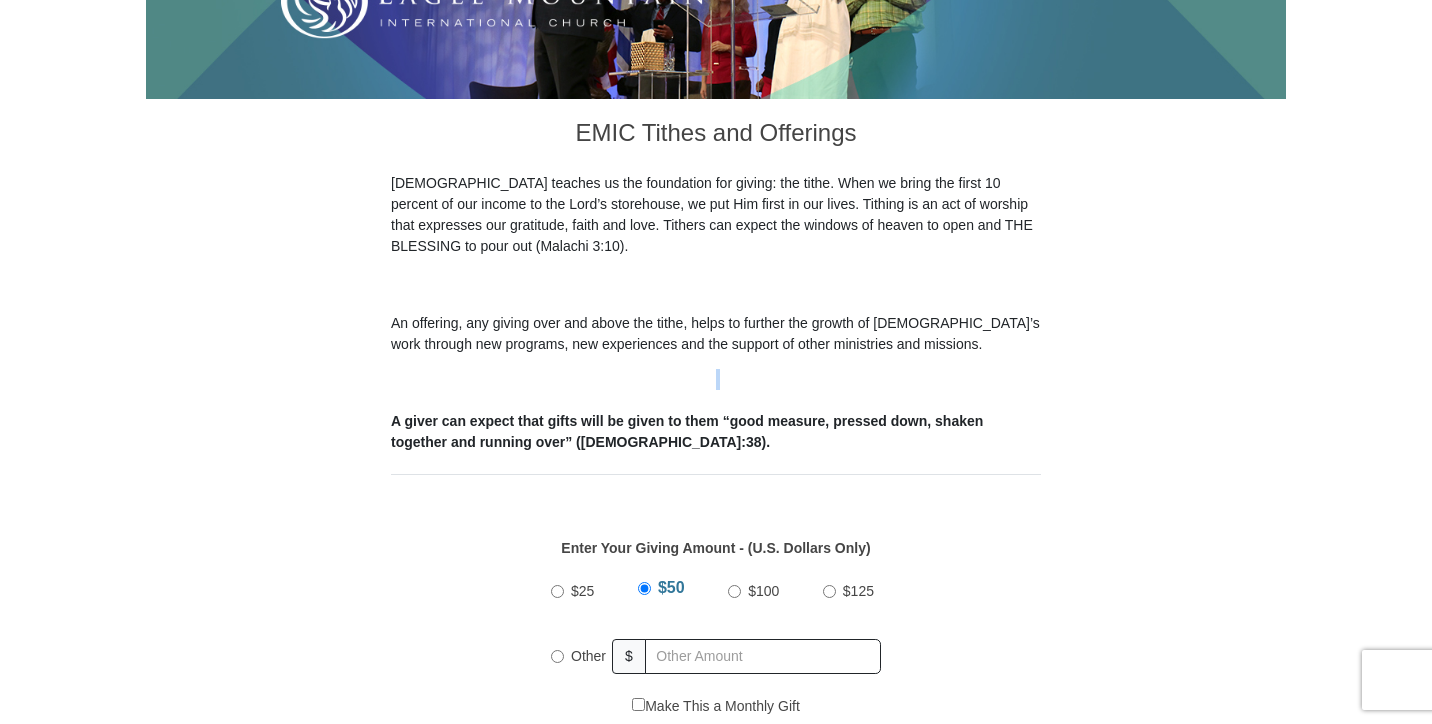 click on "The Bible teaches us the foundation for giving: the tithe. When we bring the first 10 percent of our income to the Lord’s storehouse, we put Him first in our lives. Tithing is an act of worship that expresses our gratitude, faith and love. Tithers can expect the windows of heaven to open and THE BLESSING to pour out (Malachi 3:10).
An offering, any giving over and above the tithe, helps to further the growth of God’s work through new programs, new experiences and the support of other ministries and missions.
A giver can expect that gifts will be given to them “good measure, pressed down, shaken together and running over” (Luke 6:38)." at bounding box center [716, 313] 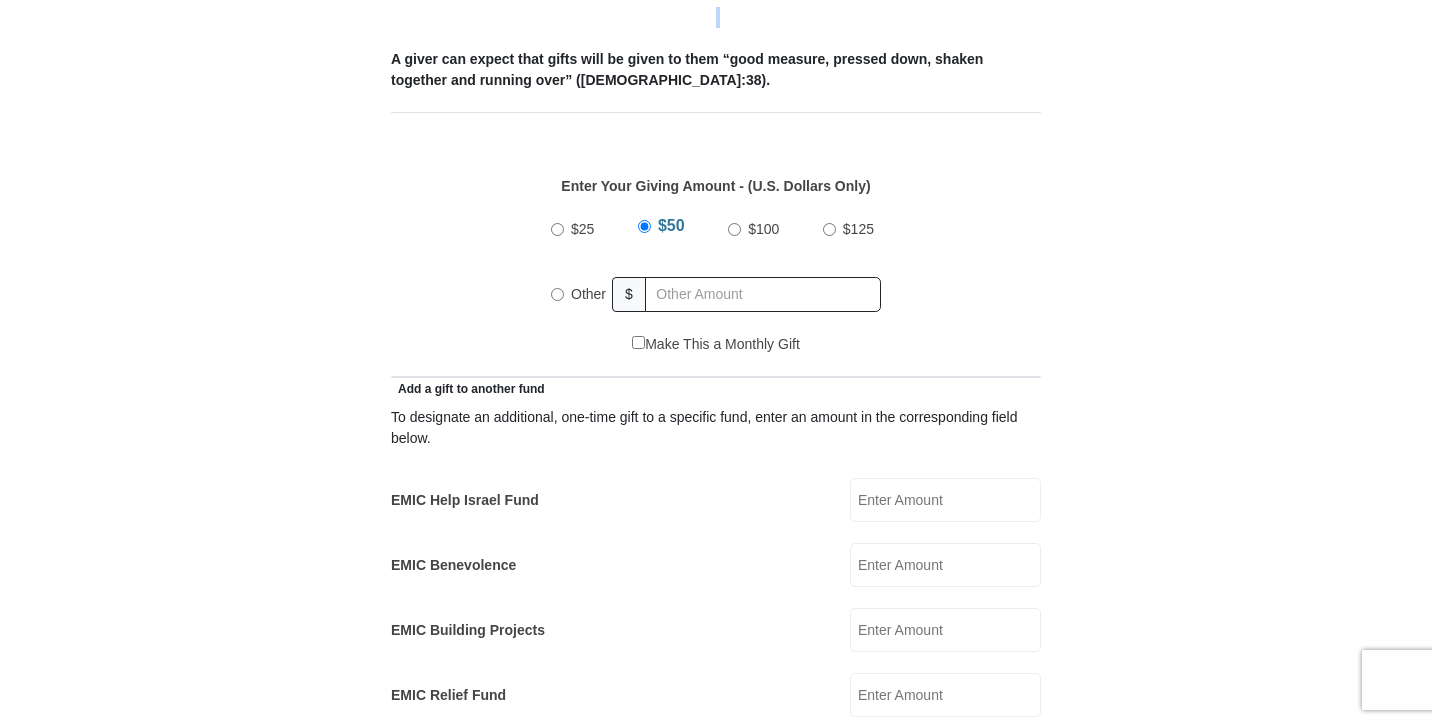 scroll, scrollTop: 851, scrollLeft: 0, axis: vertical 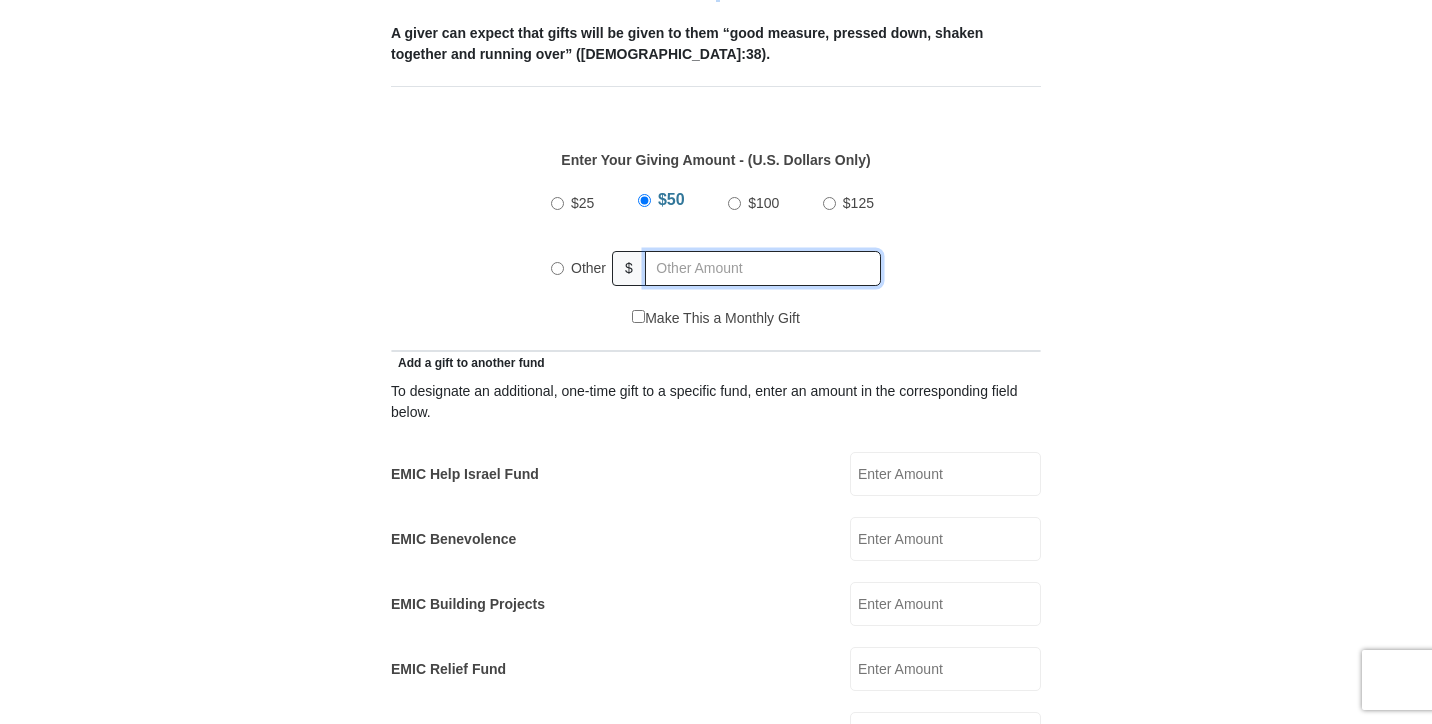 radio on "true" 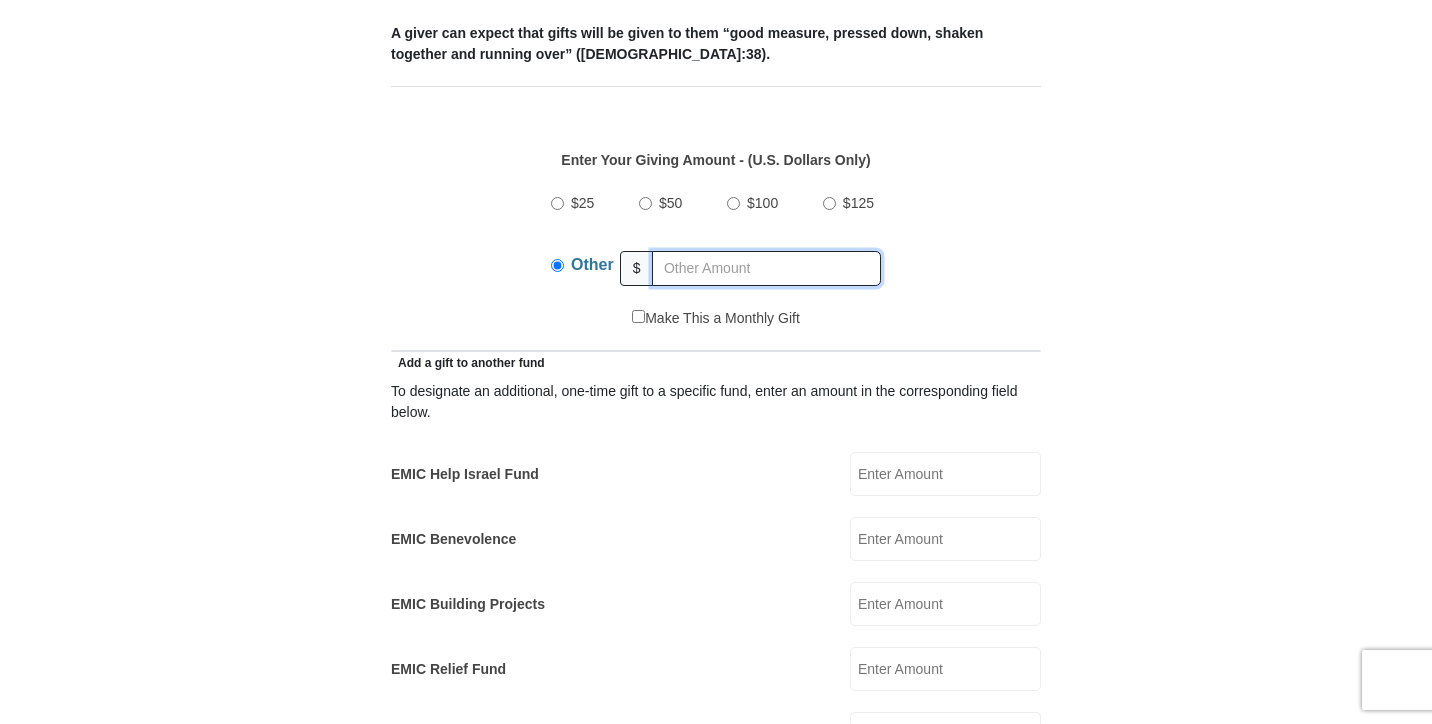 click at bounding box center [766, 268] 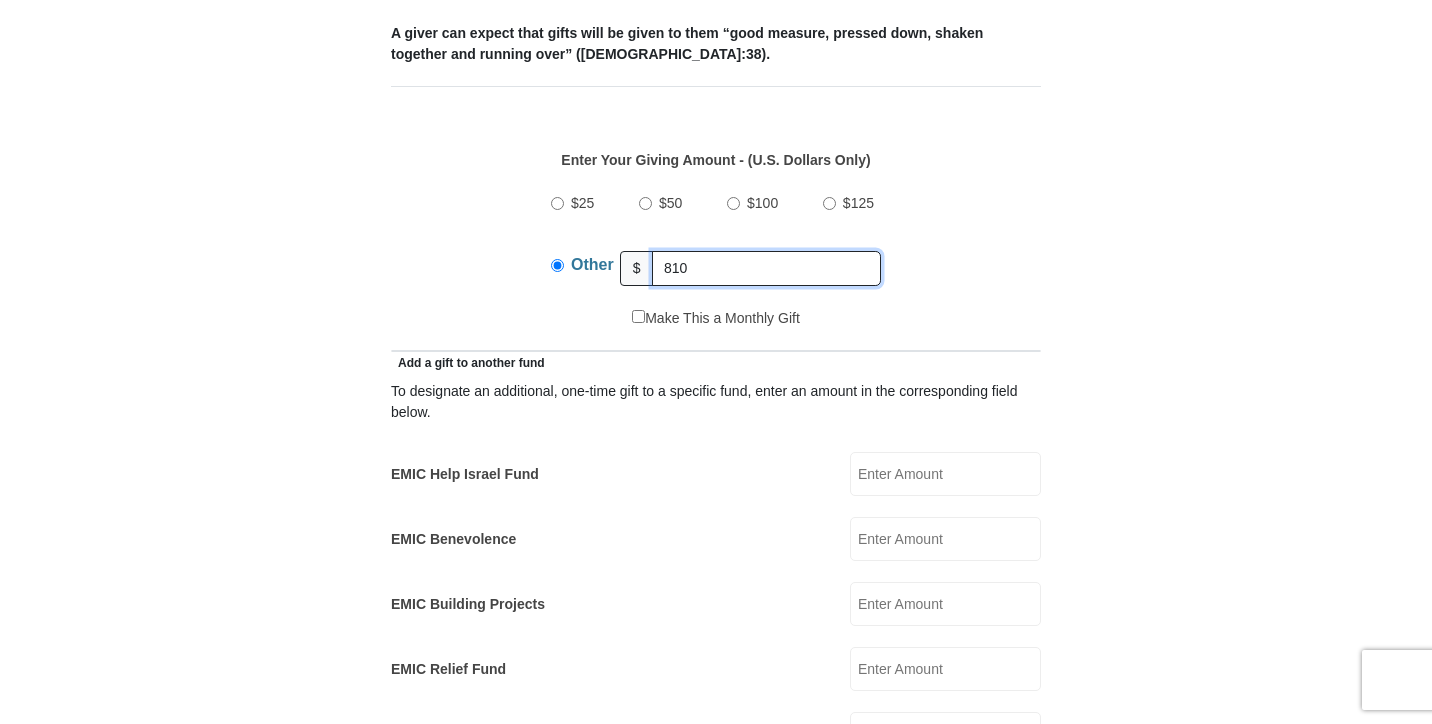 click on "810" at bounding box center [766, 268] 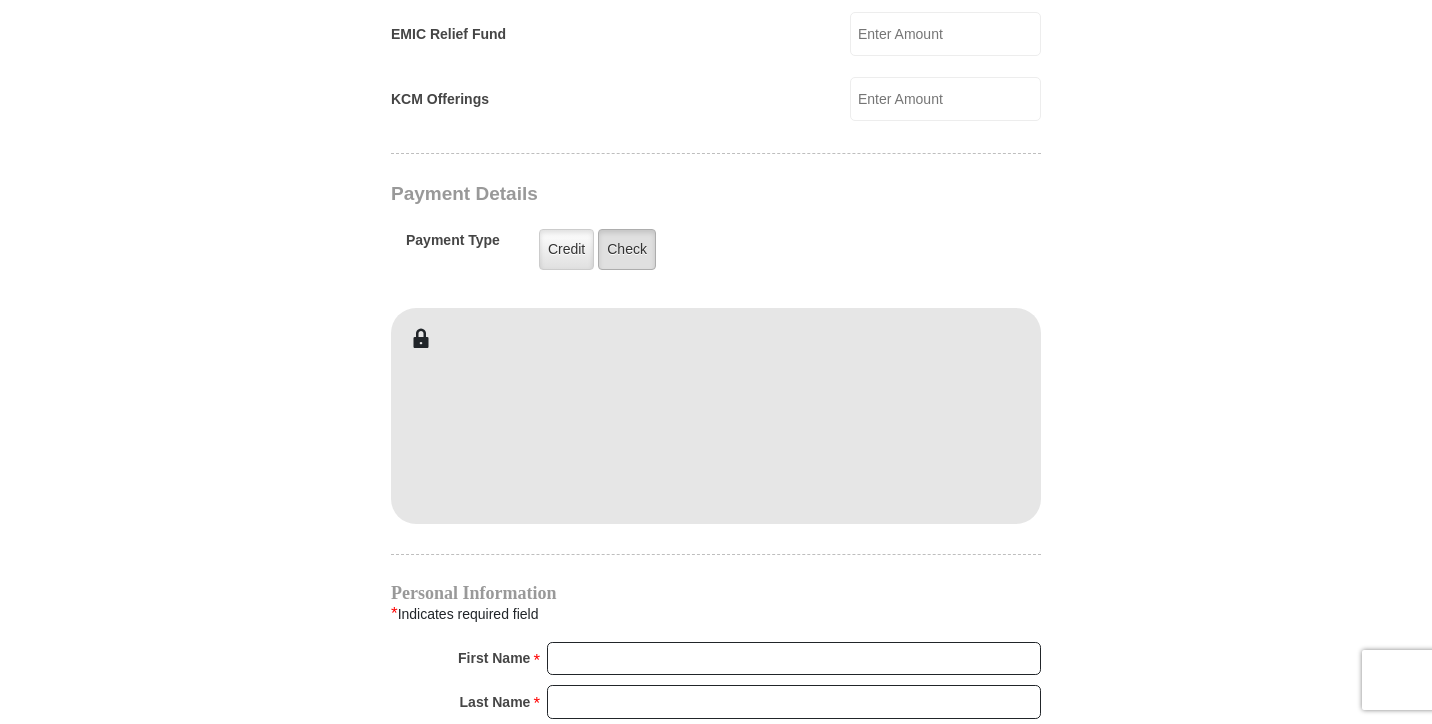 scroll, scrollTop: 1509, scrollLeft: 0, axis: vertical 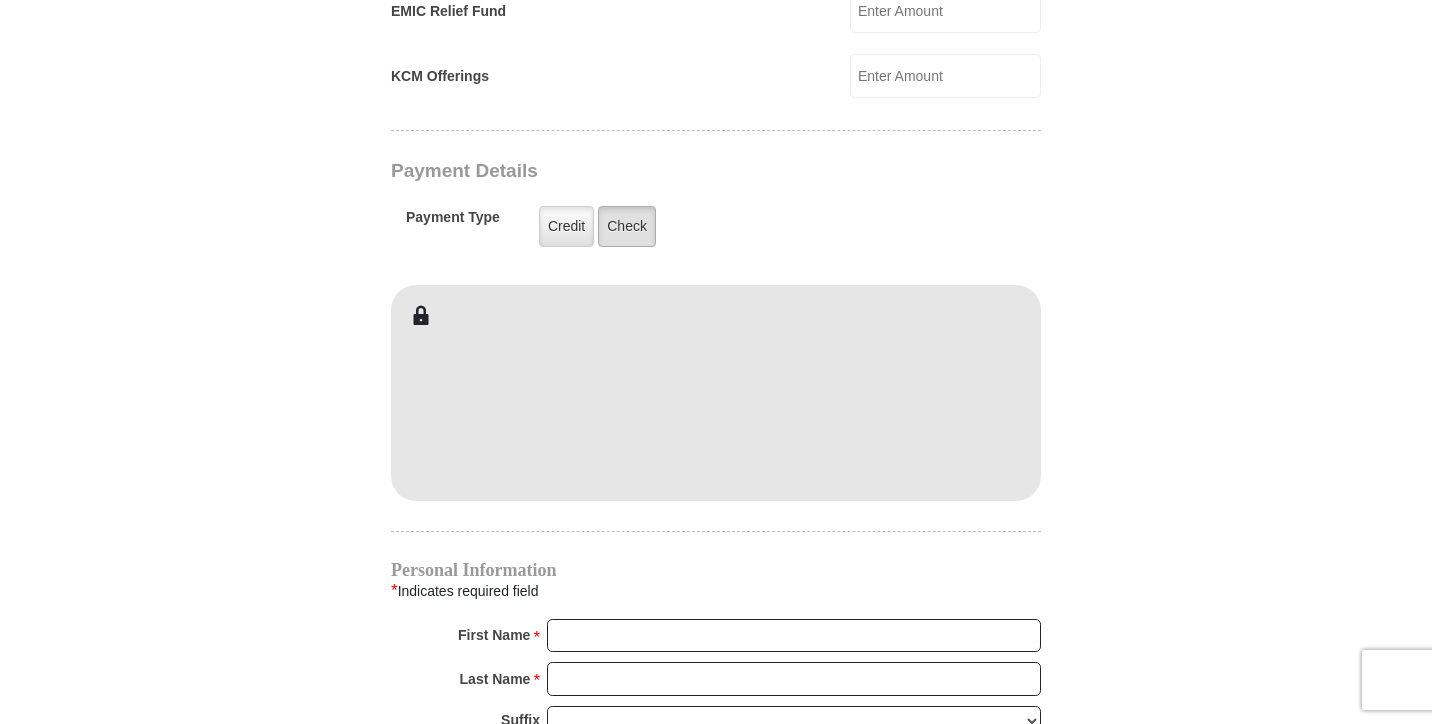 type on "810" 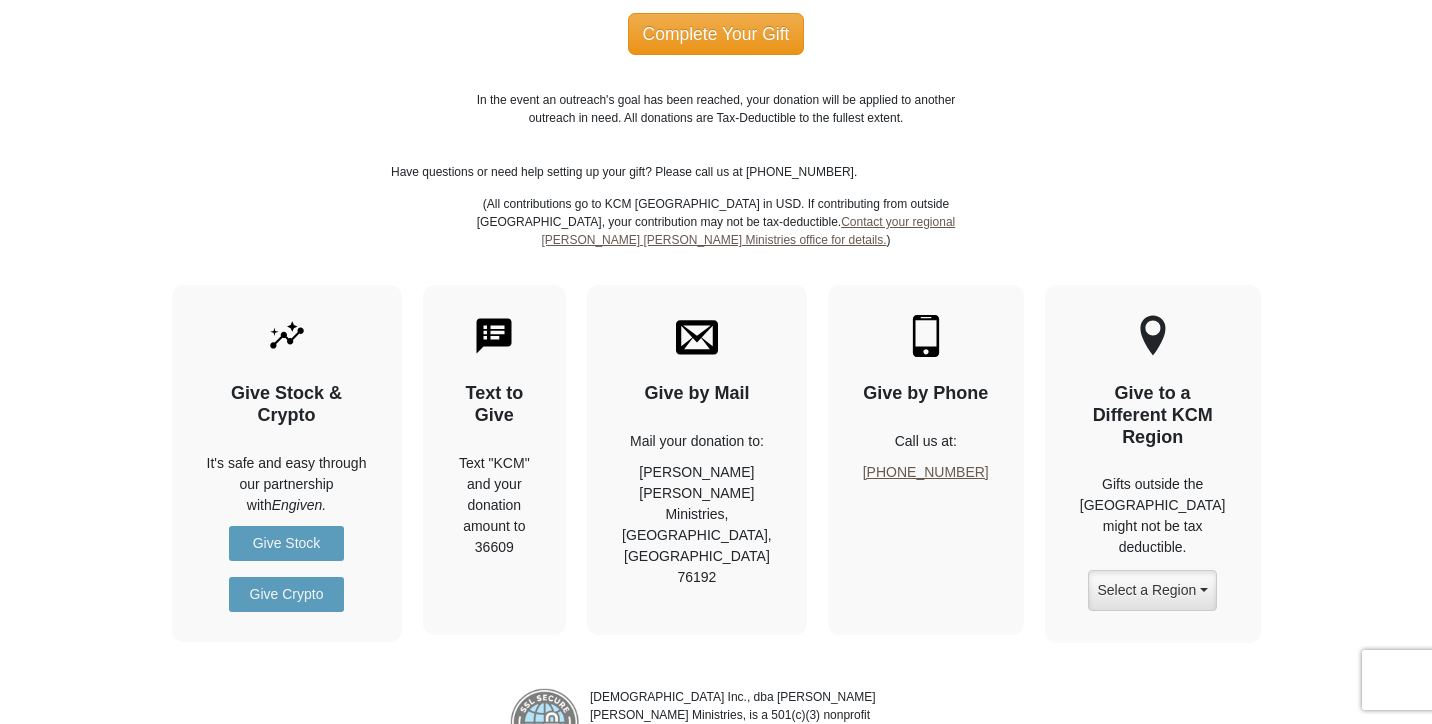 click on "Text to Give
Text "KCM" and your donation amount to 36609" at bounding box center [495, 460] 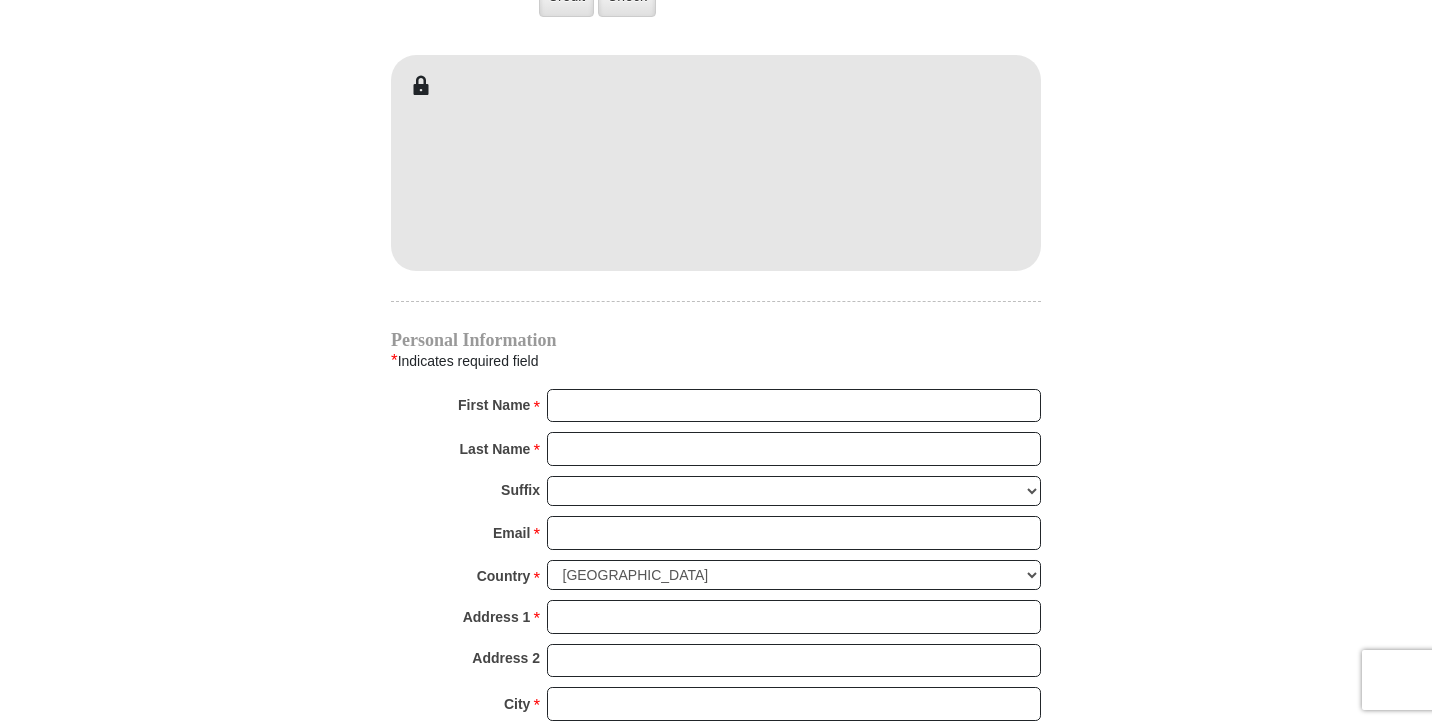 scroll, scrollTop: 1548, scrollLeft: 0, axis: vertical 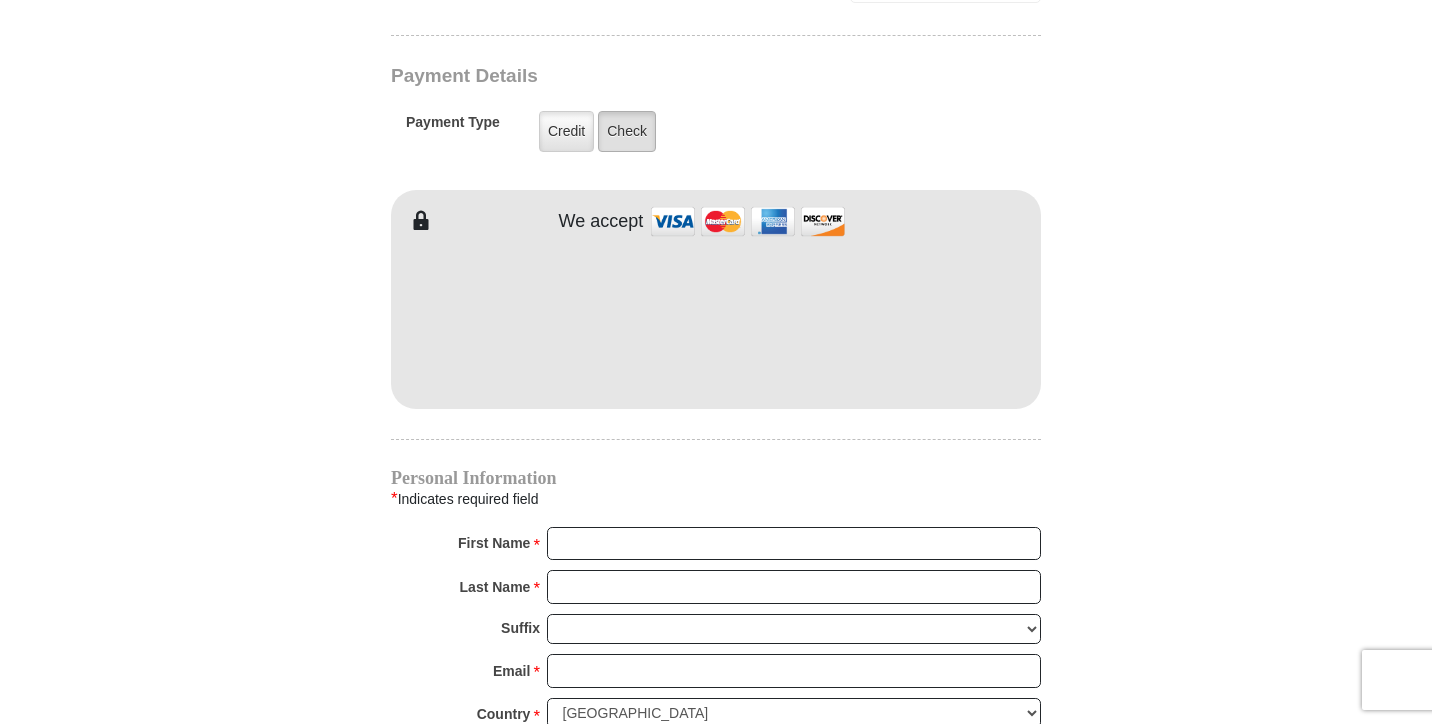 click on "Check" at bounding box center [627, 131] 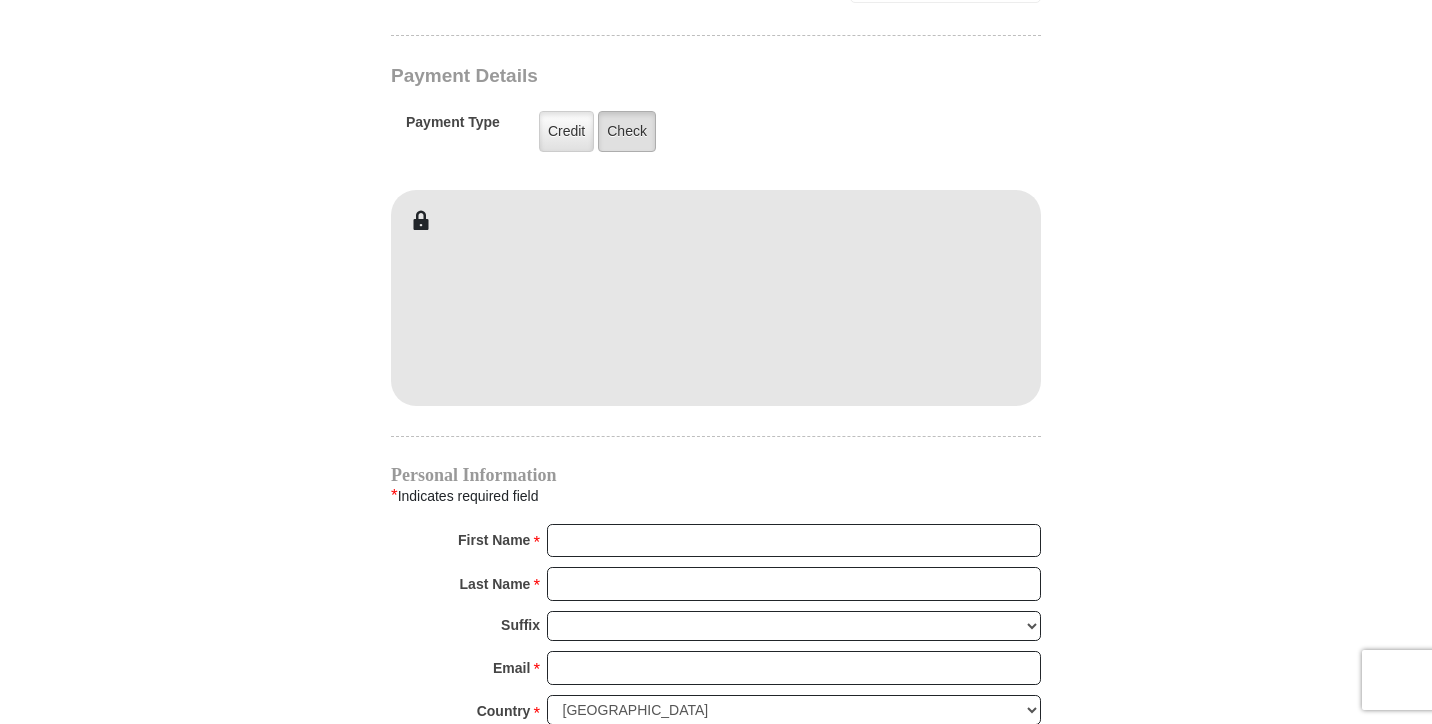 click on "Check" at bounding box center [627, 131] 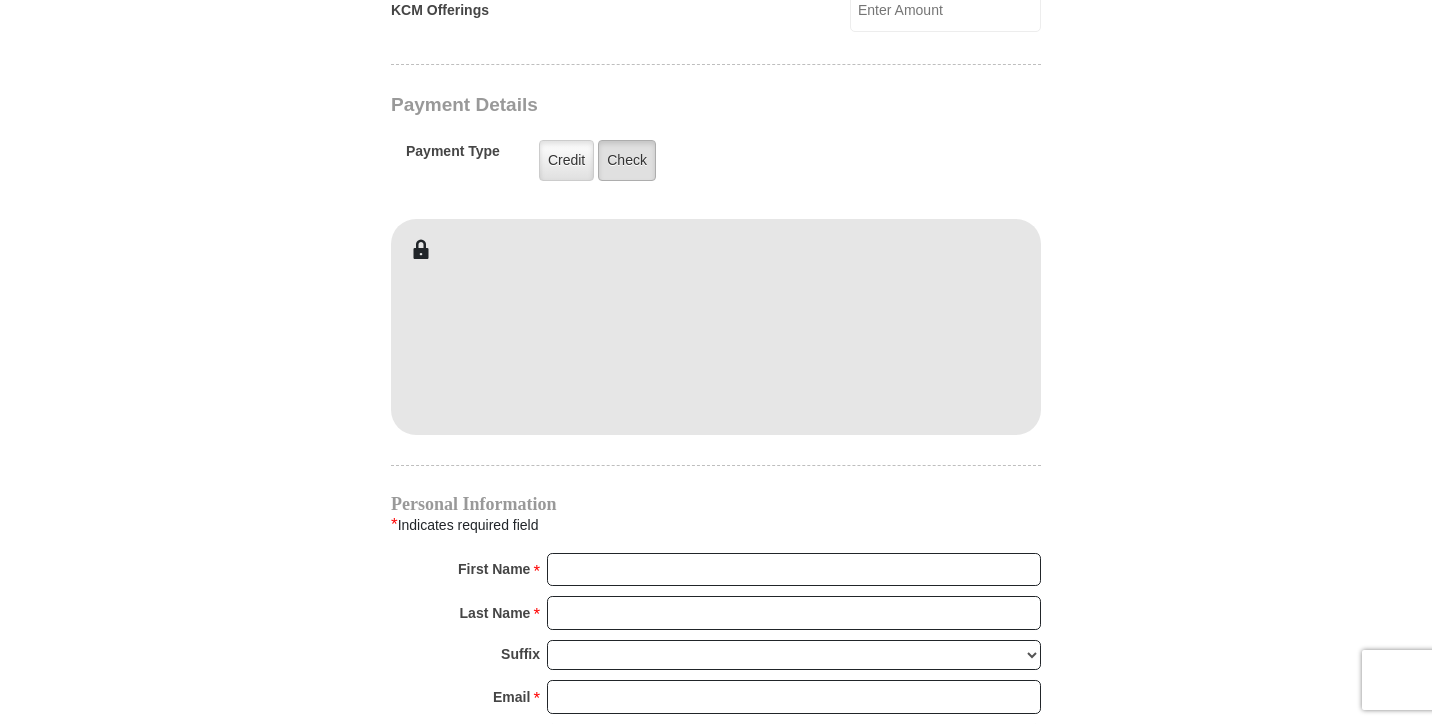 scroll, scrollTop: 1571, scrollLeft: 0, axis: vertical 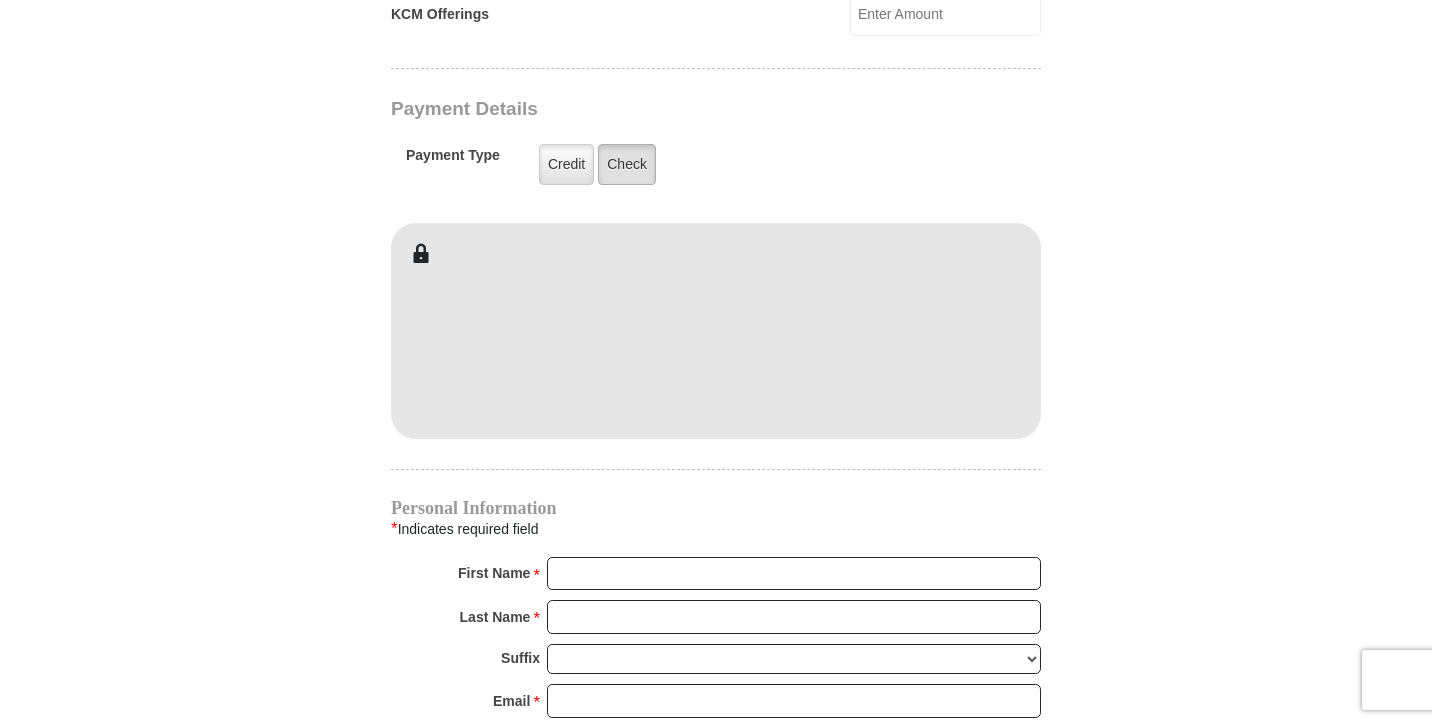 click on "Check" at bounding box center [627, 164] 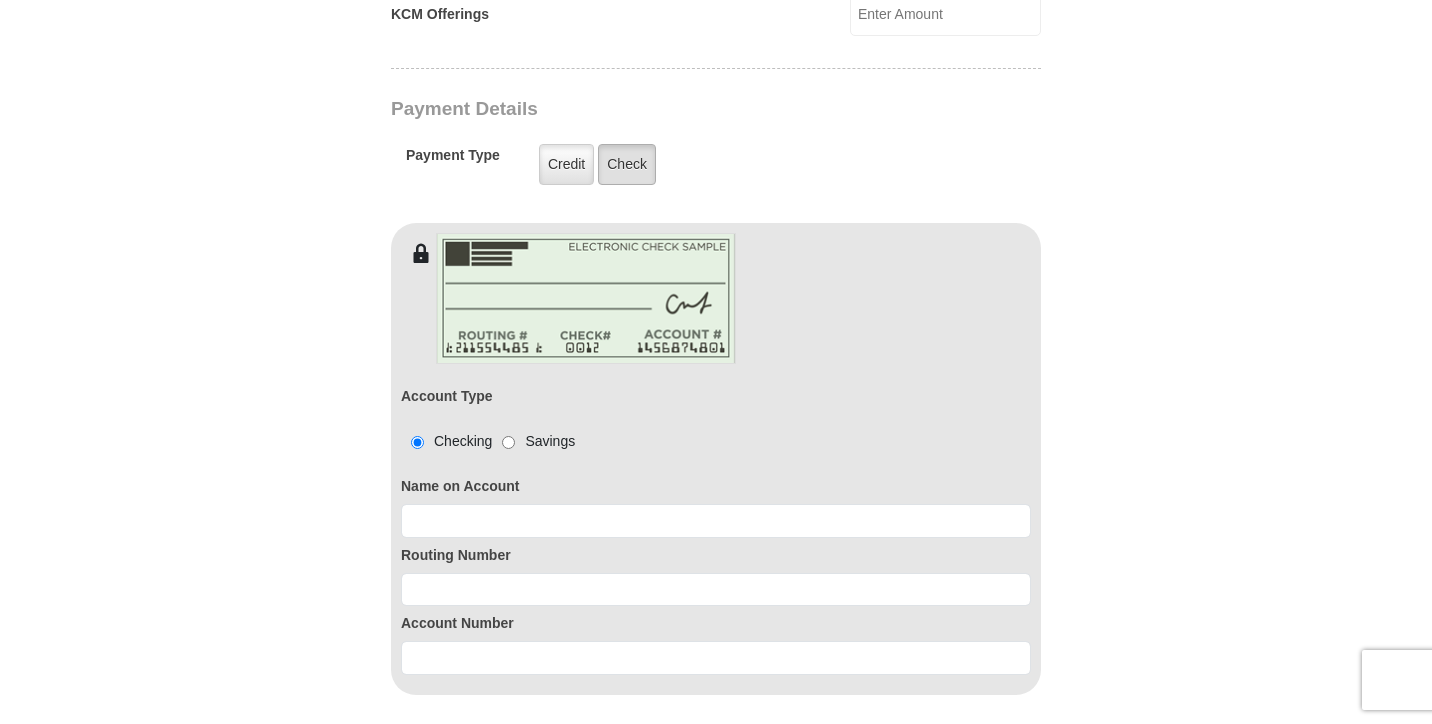click on "Check" at bounding box center (627, 164) 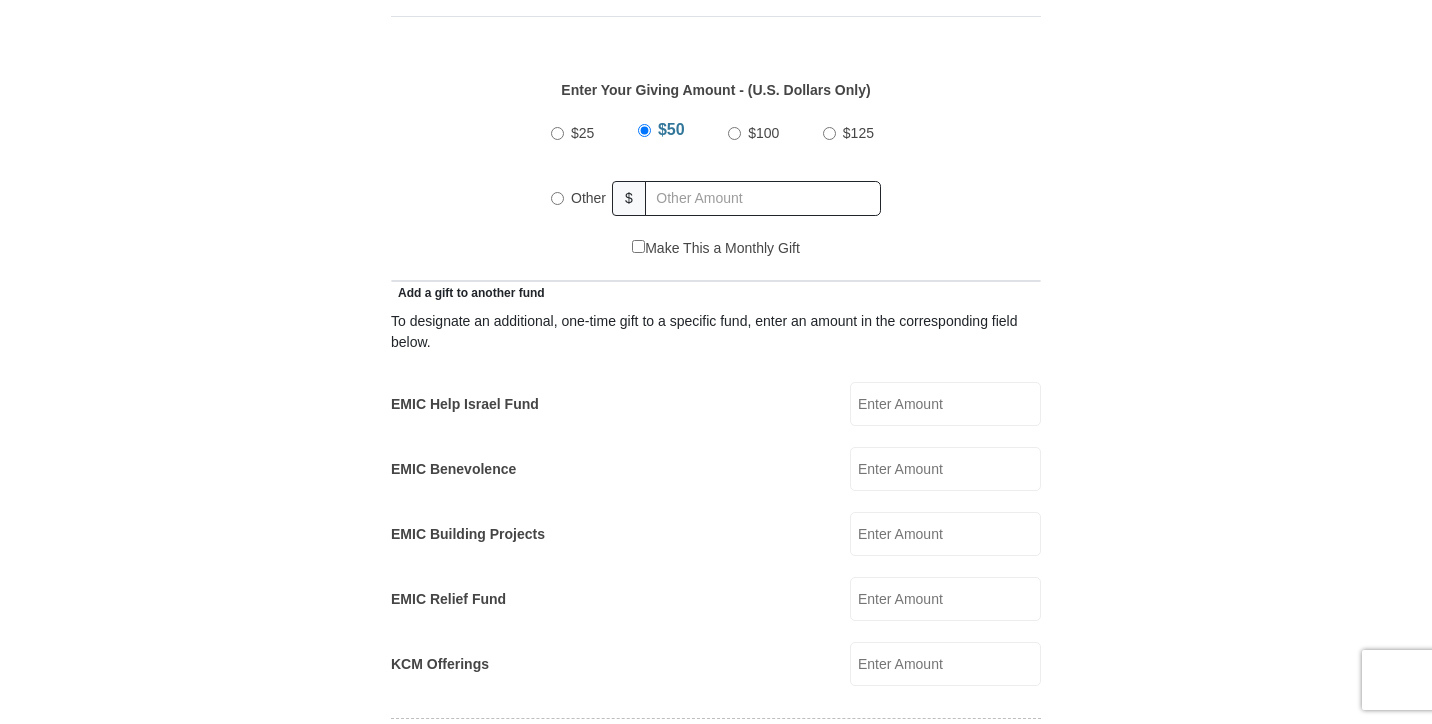 scroll, scrollTop: 904, scrollLeft: 0, axis: vertical 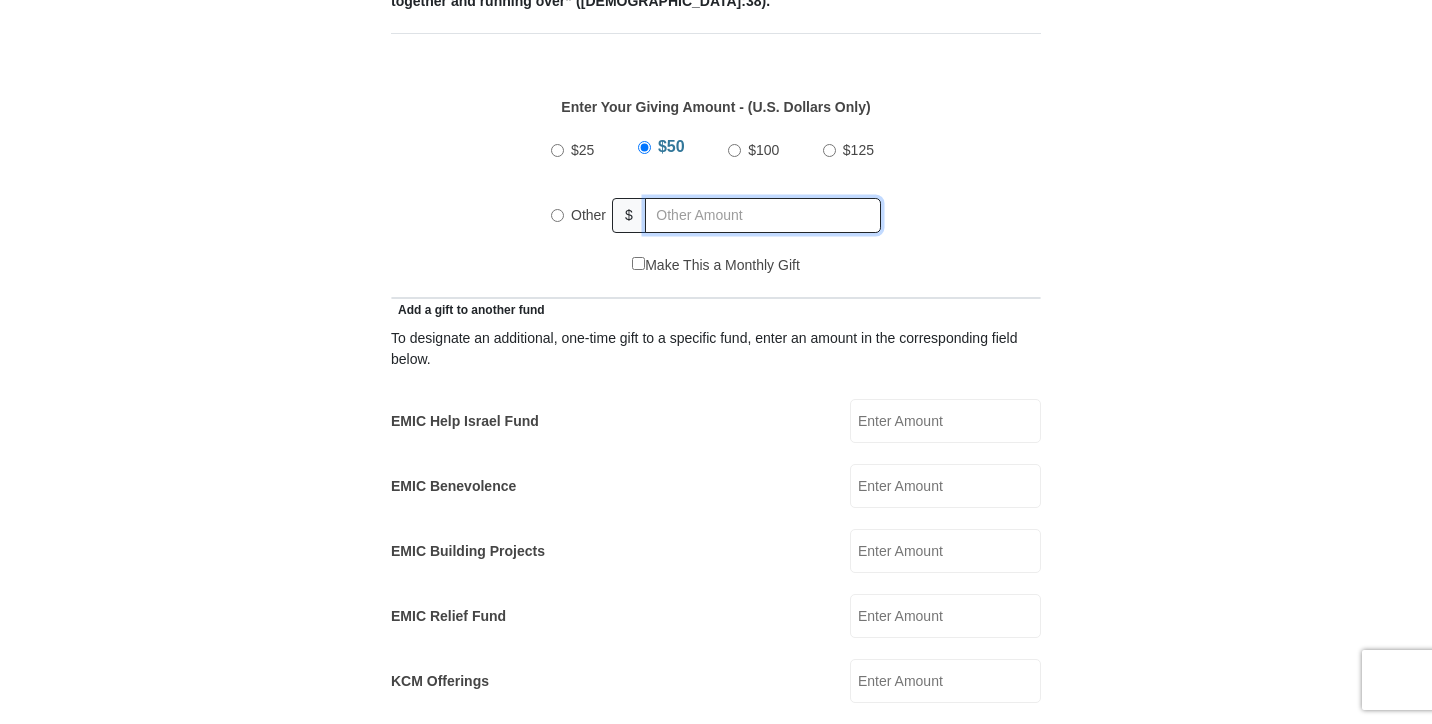 radio on "true" 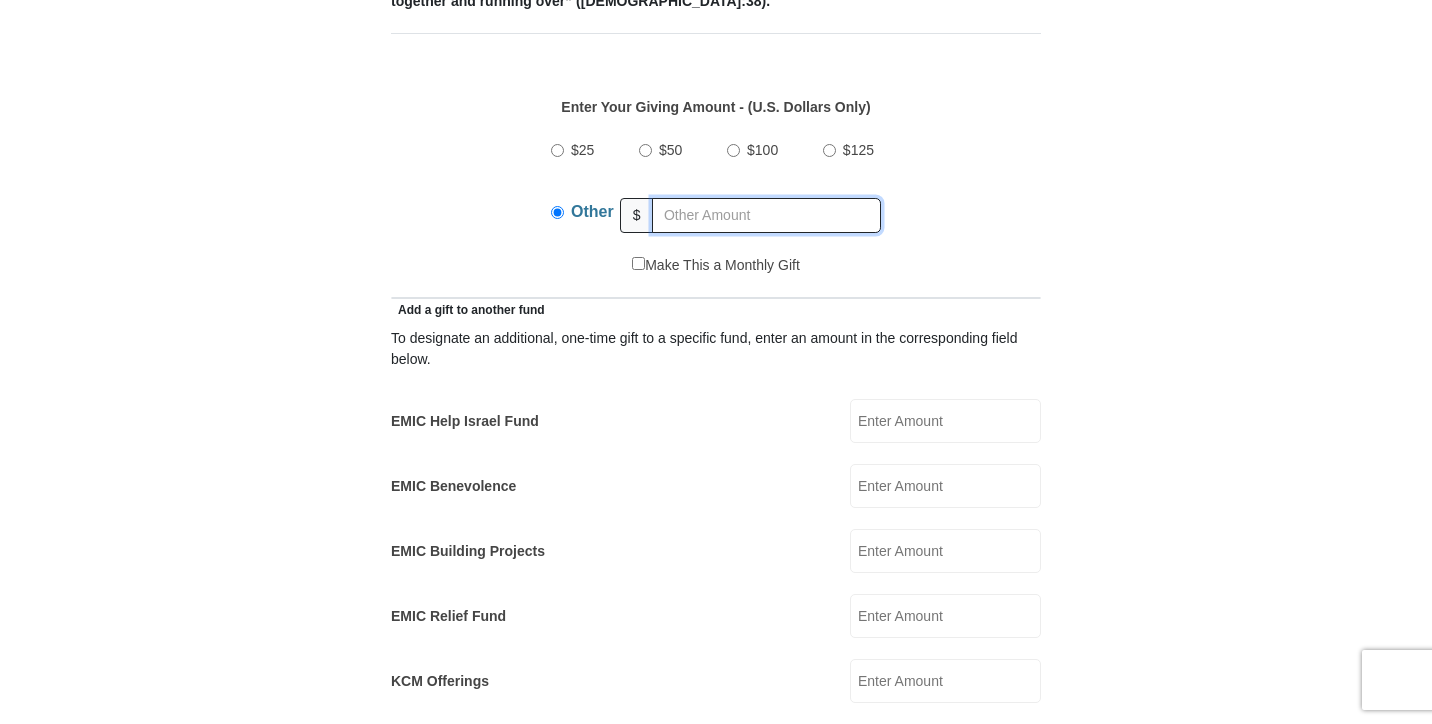 click at bounding box center [766, 215] 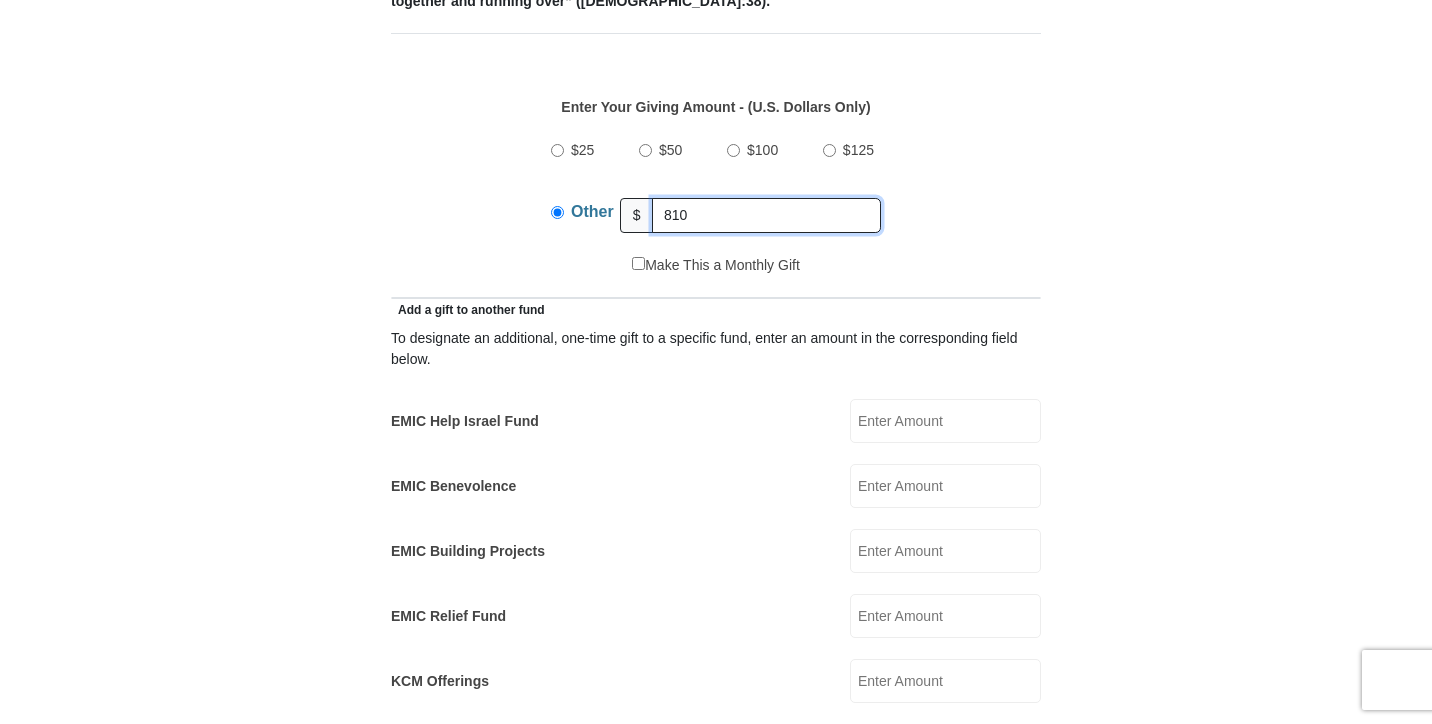 type on "810" 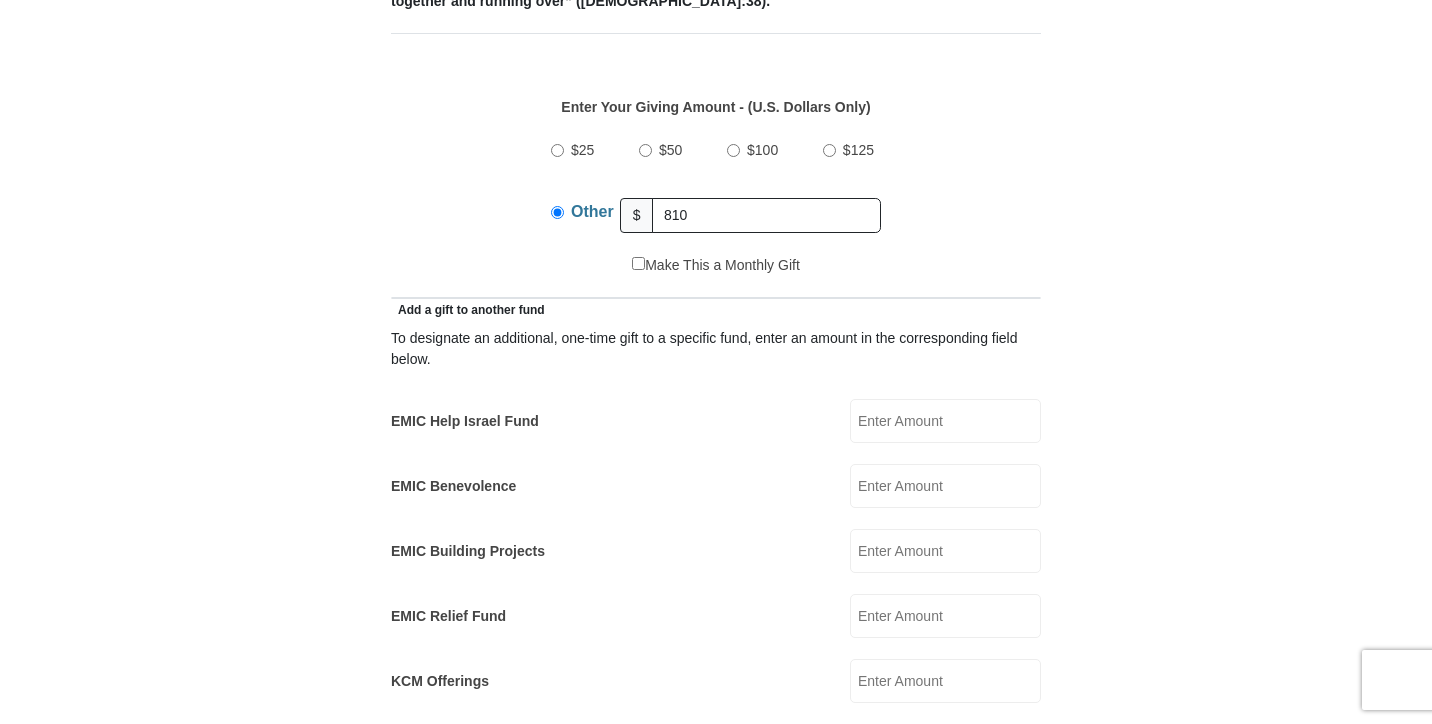 click on "$25
$50
$100
$125
Other $ 810" at bounding box center [716, 190] 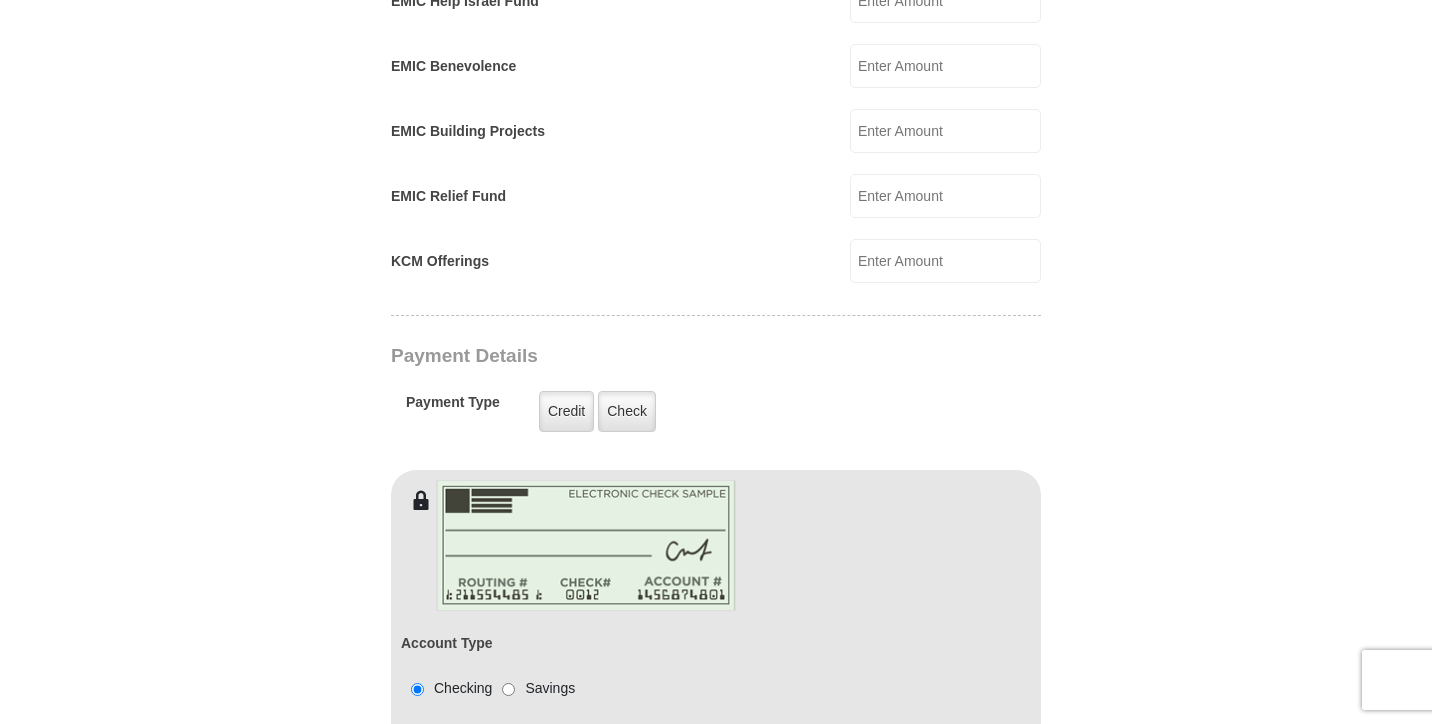 scroll, scrollTop: 1721, scrollLeft: 0, axis: vertical 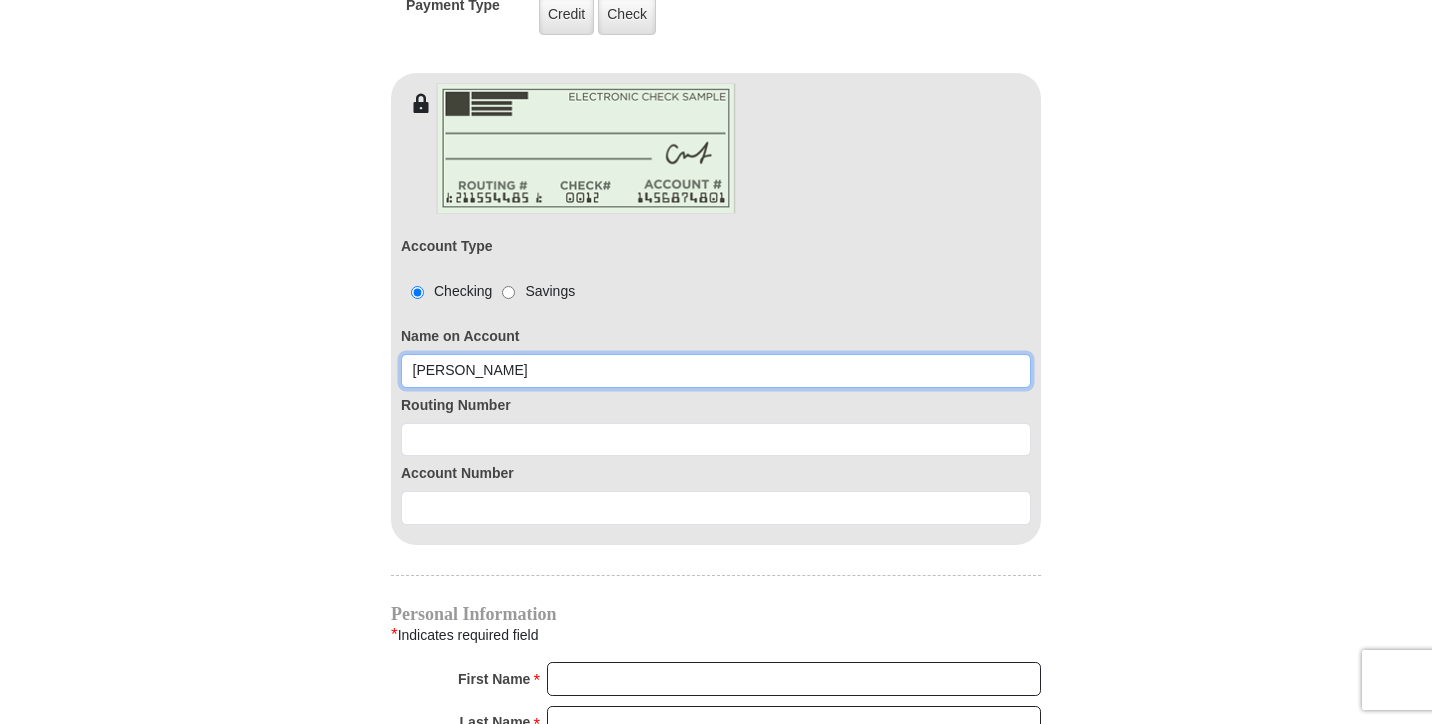 type on "William Cross" 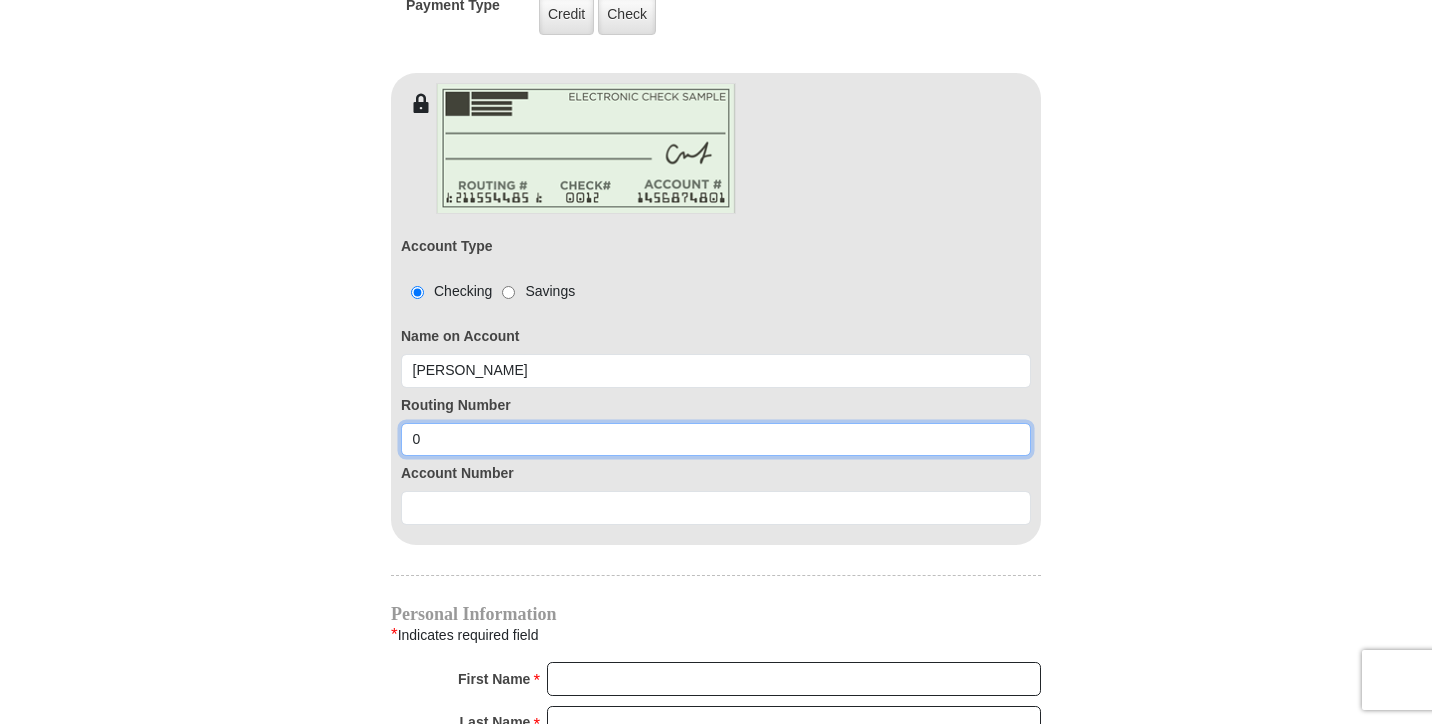 type on "043318092" 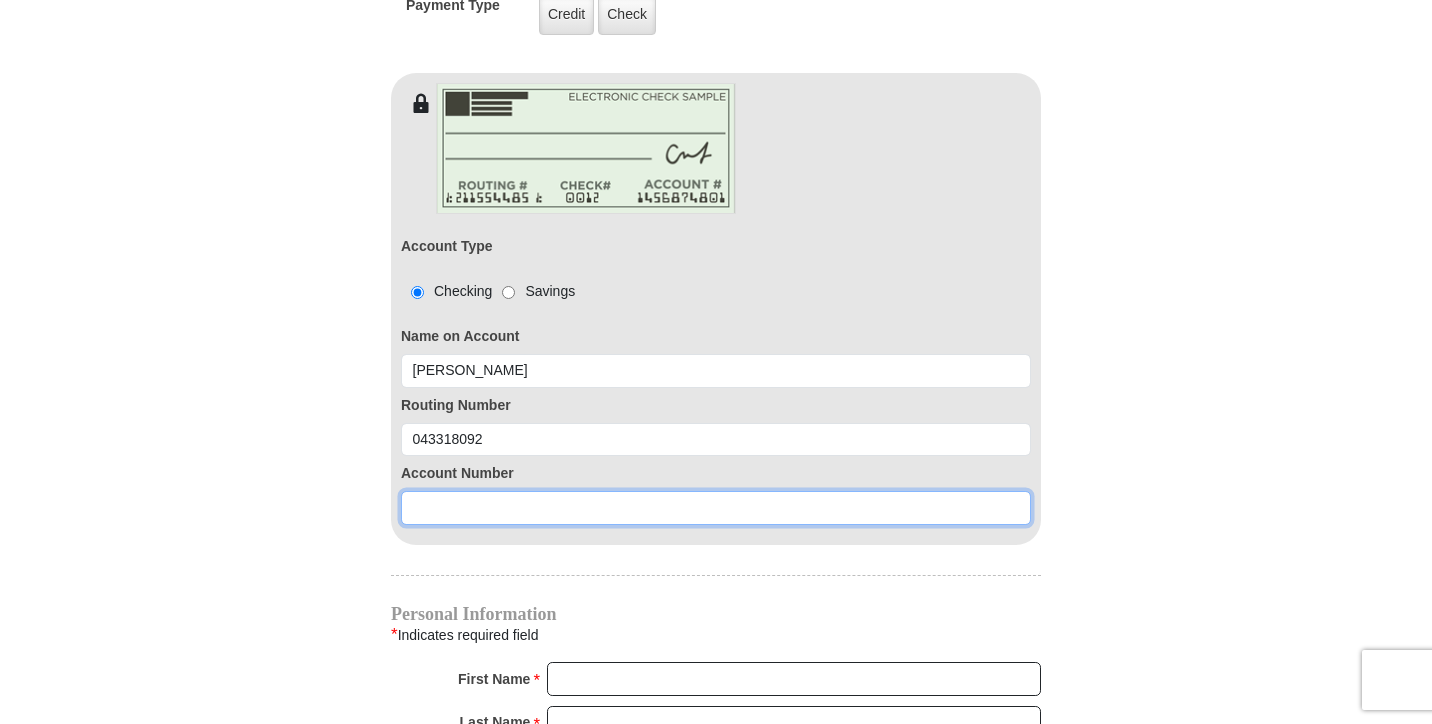 click at bounding box center (716, 508) 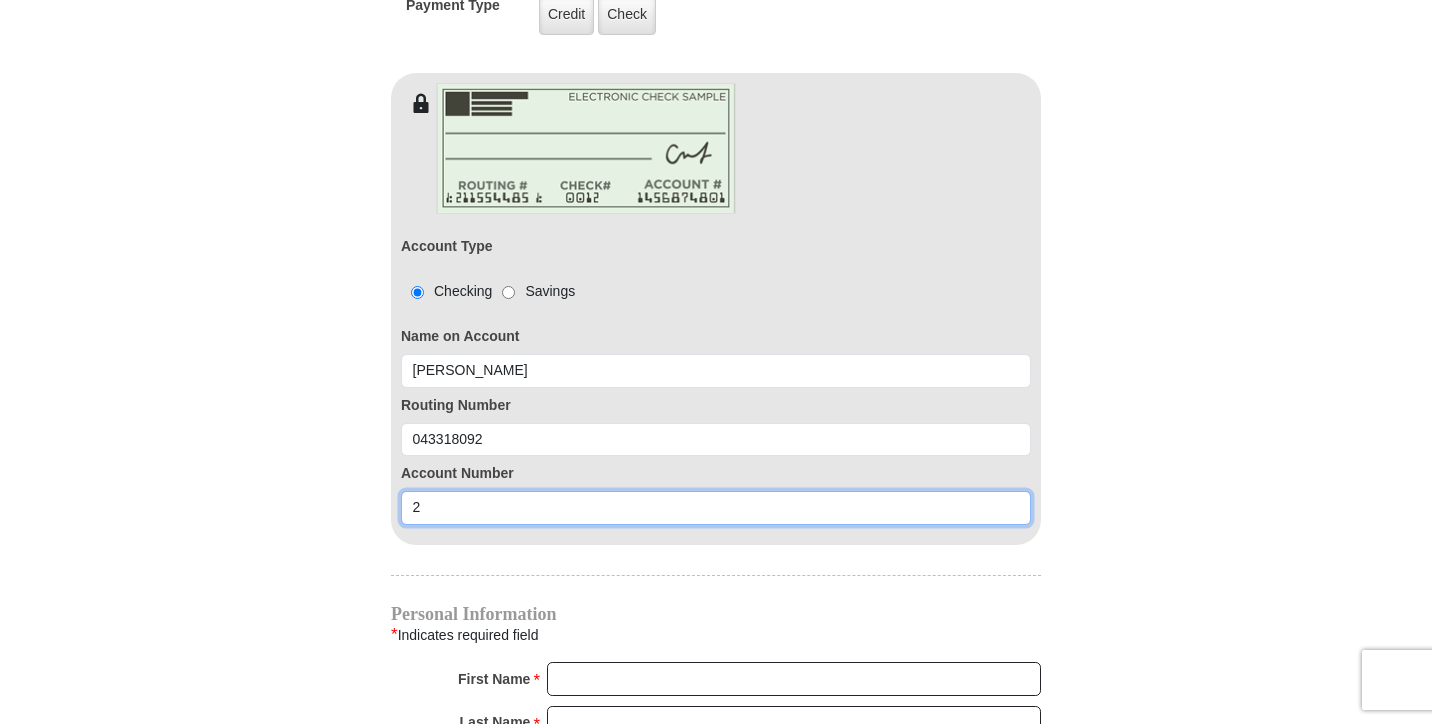 type on "2844071189" 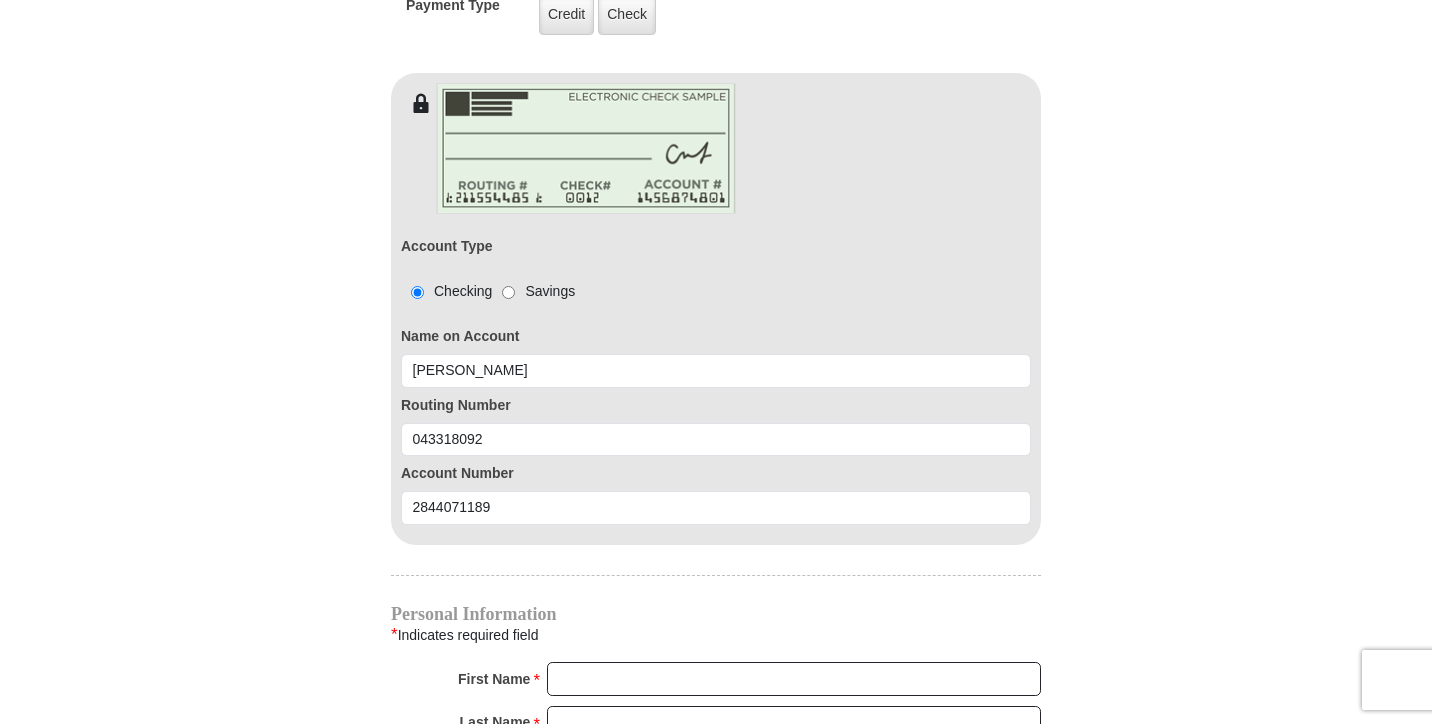 click on "EMIC Tithes and Offerings
The Bible teaches us the foundation for giving: the tithe. When we bring the first 10 percent of our income to the Lord’s storehouse, we put Him first in our lives. Tithing is an act of worship that expresses our gratitude, faith and love. Tithers can expect the windows of heaven to open and THE BLESSING to pour out (Malachi 3:10).
An offering, any giving over and above the tithe, helps to further the growth of God’s work through new programs, new experiences and the support of other ministries and missions.
A giver can expect that gifts will be given to them “good measure, pressed down, shaken together and running over” (Luke 6:38).
Enter Your Giving Amount - (U.S. Dollars Only)
Amount must be a valid number" at bounding box center [716, 224] 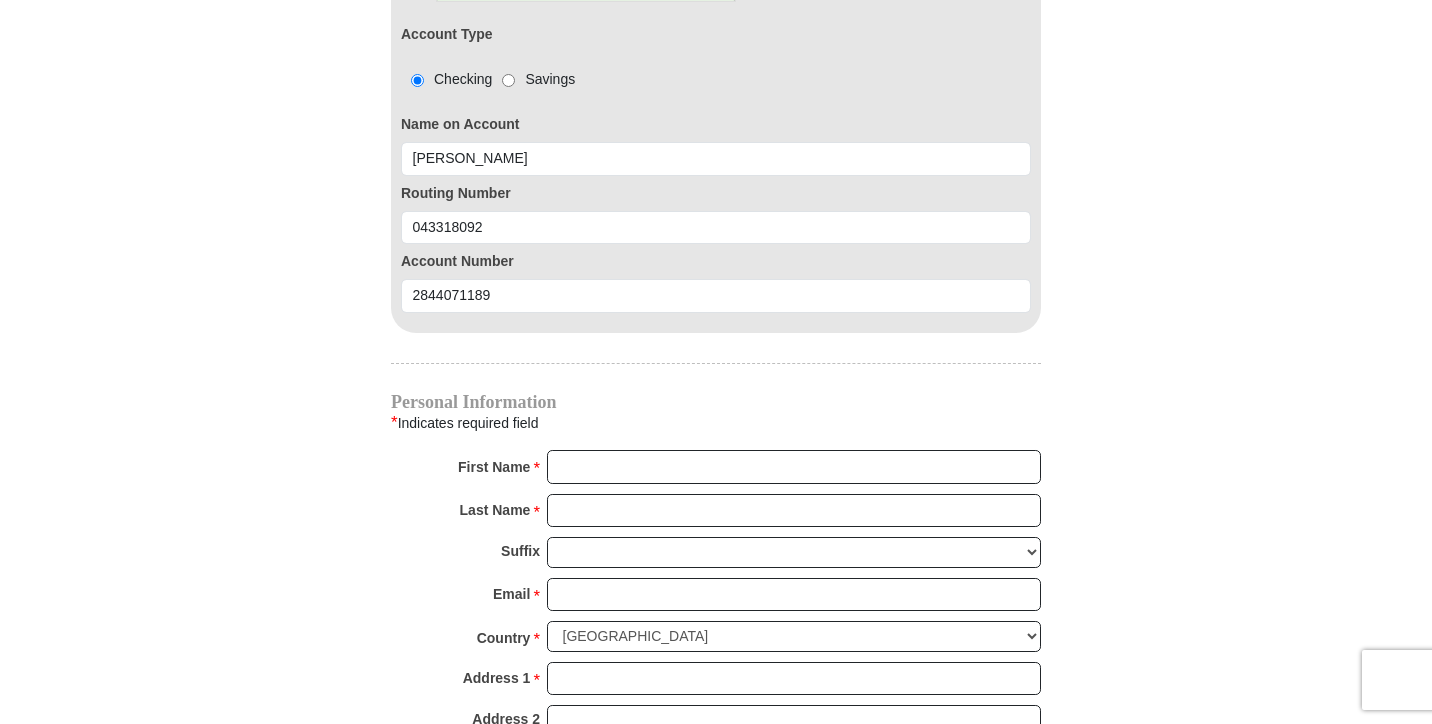 scroll, scrollTop: 1935, scrollLeft: 0, axis: vertical 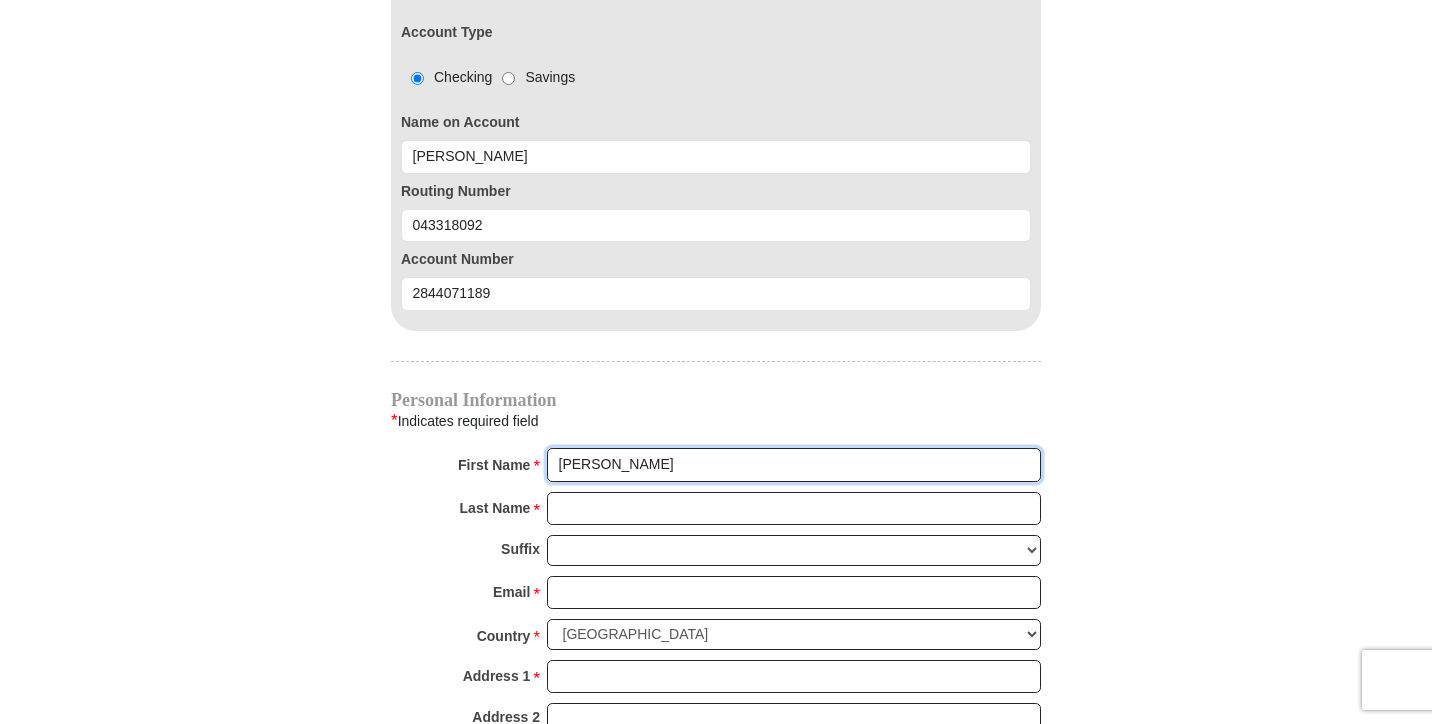type on "William" 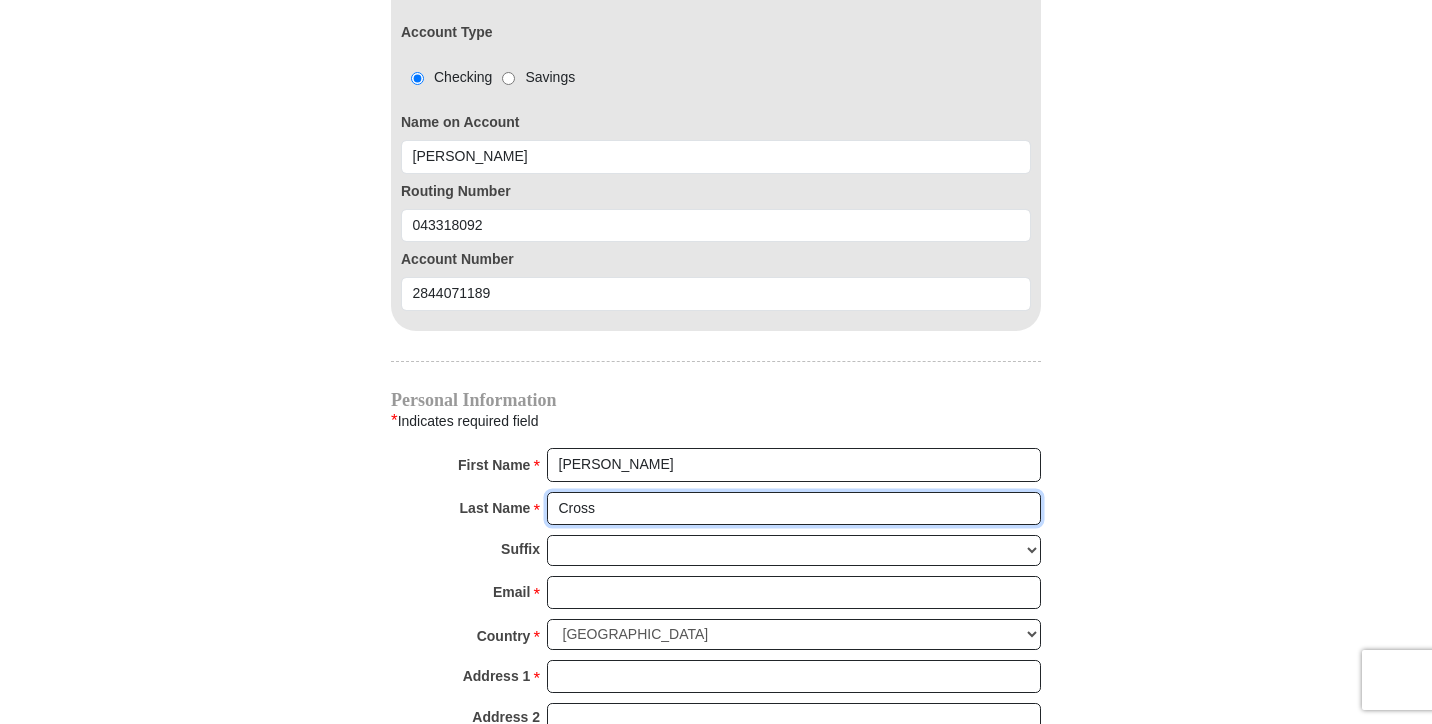 type on "Cross" 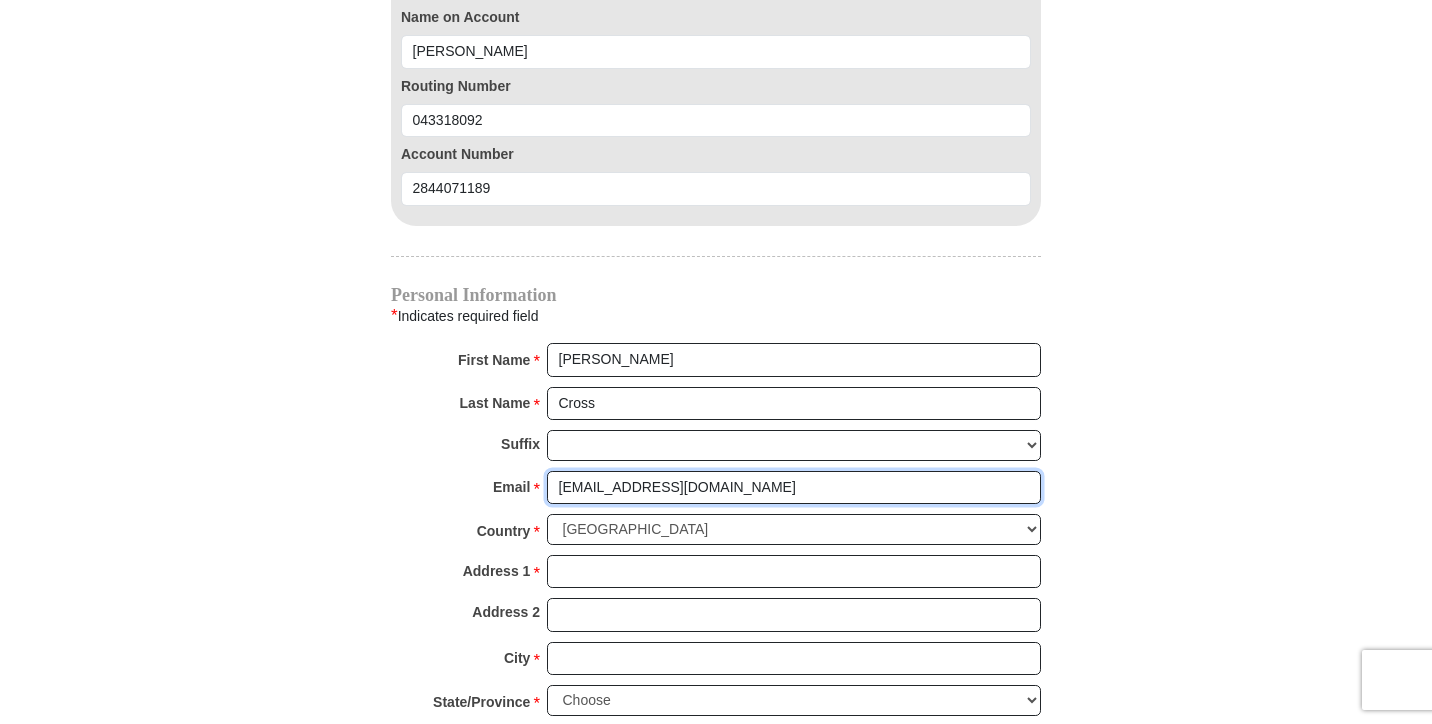 scroll, scrollTop: 2045, scrollLeft: 0, axis: vertical 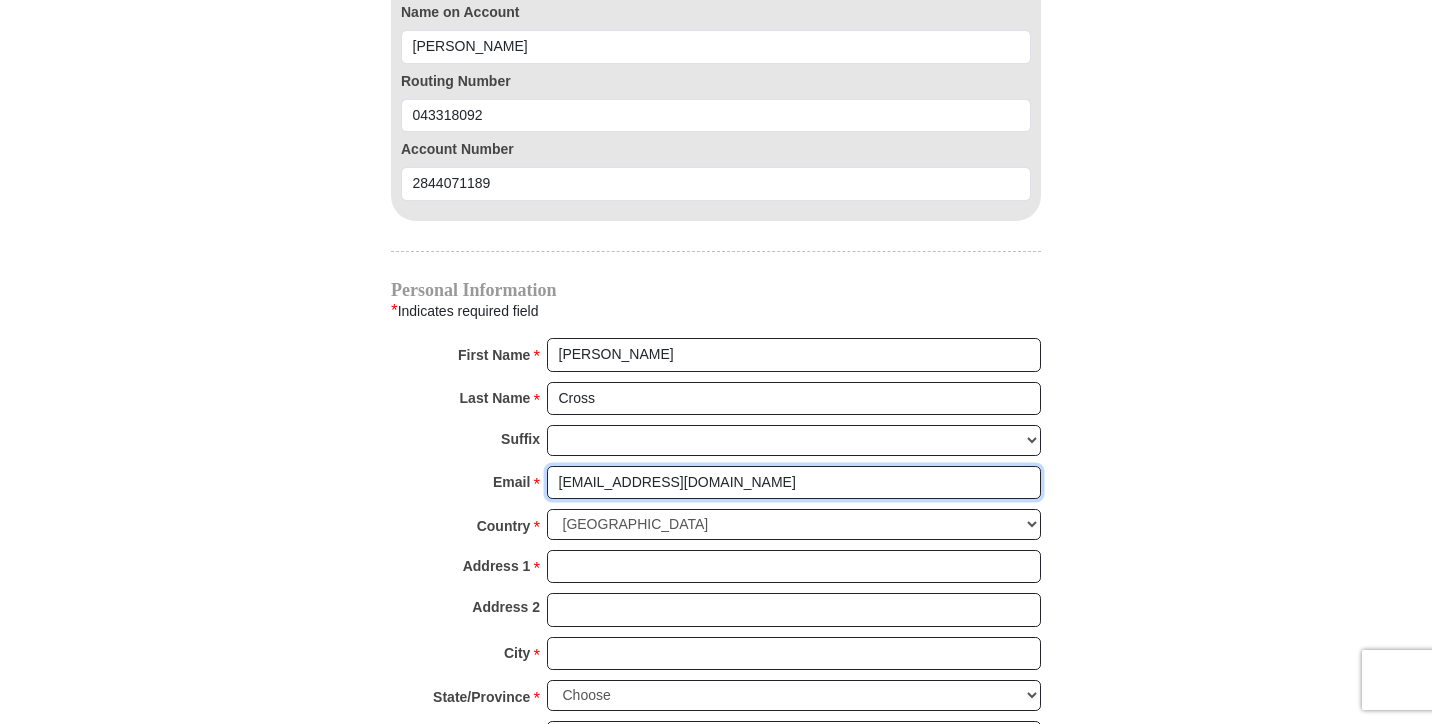type on "Teamcross0407@gmail.com" 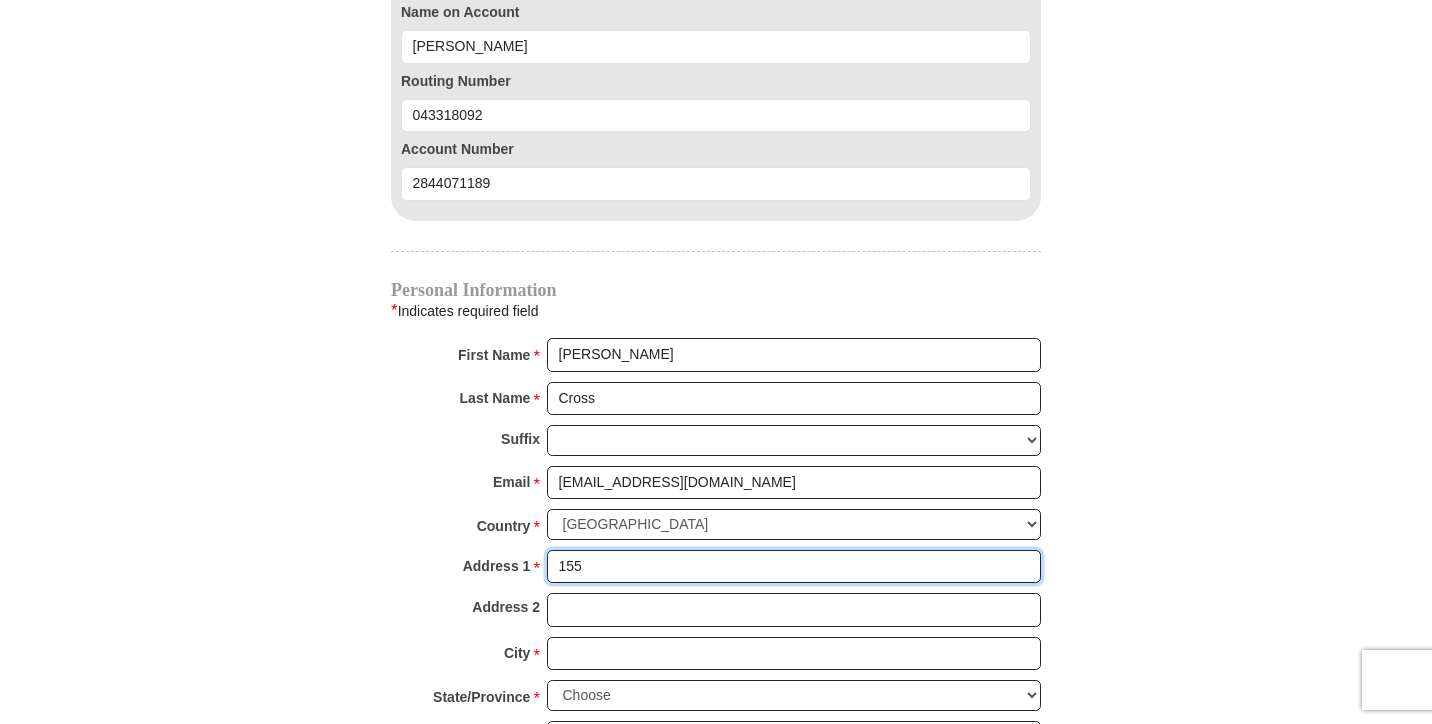 type on "155 Rentzel Dr" 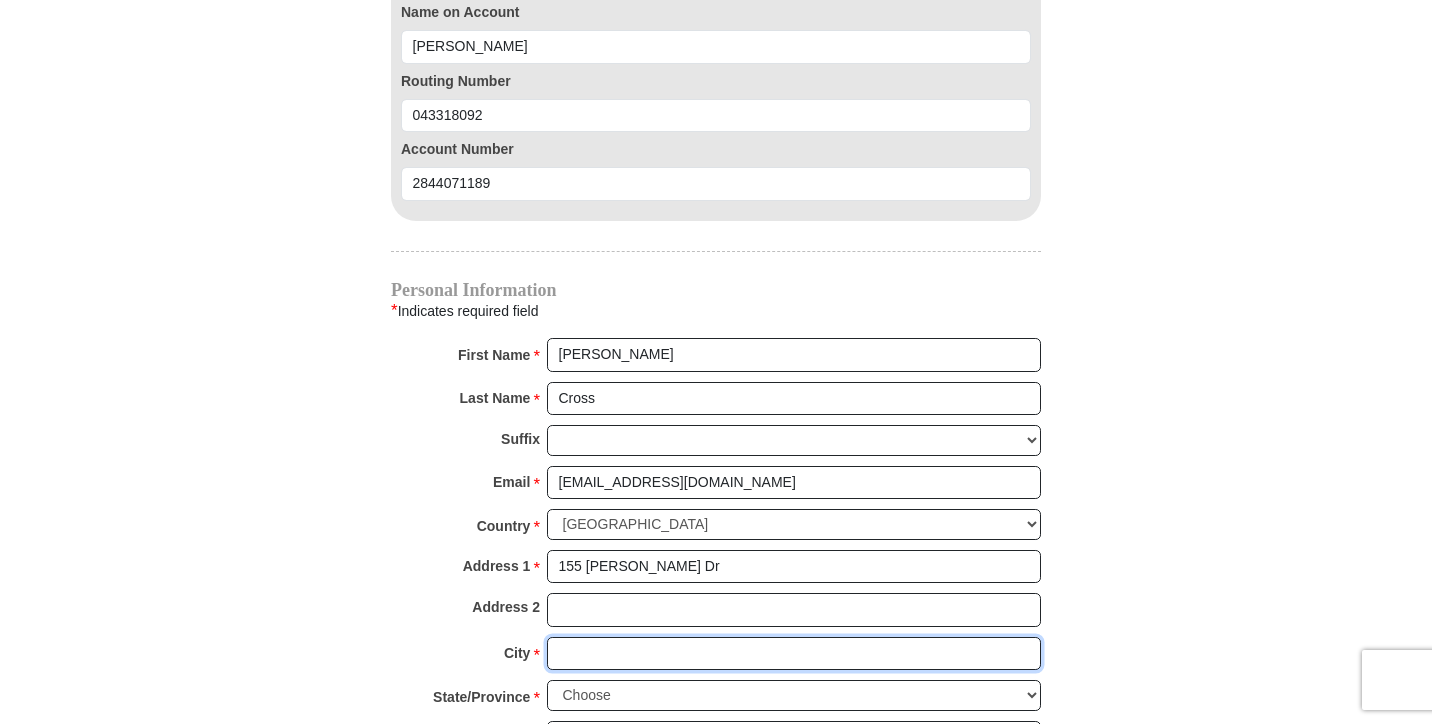 type on "Manchester" 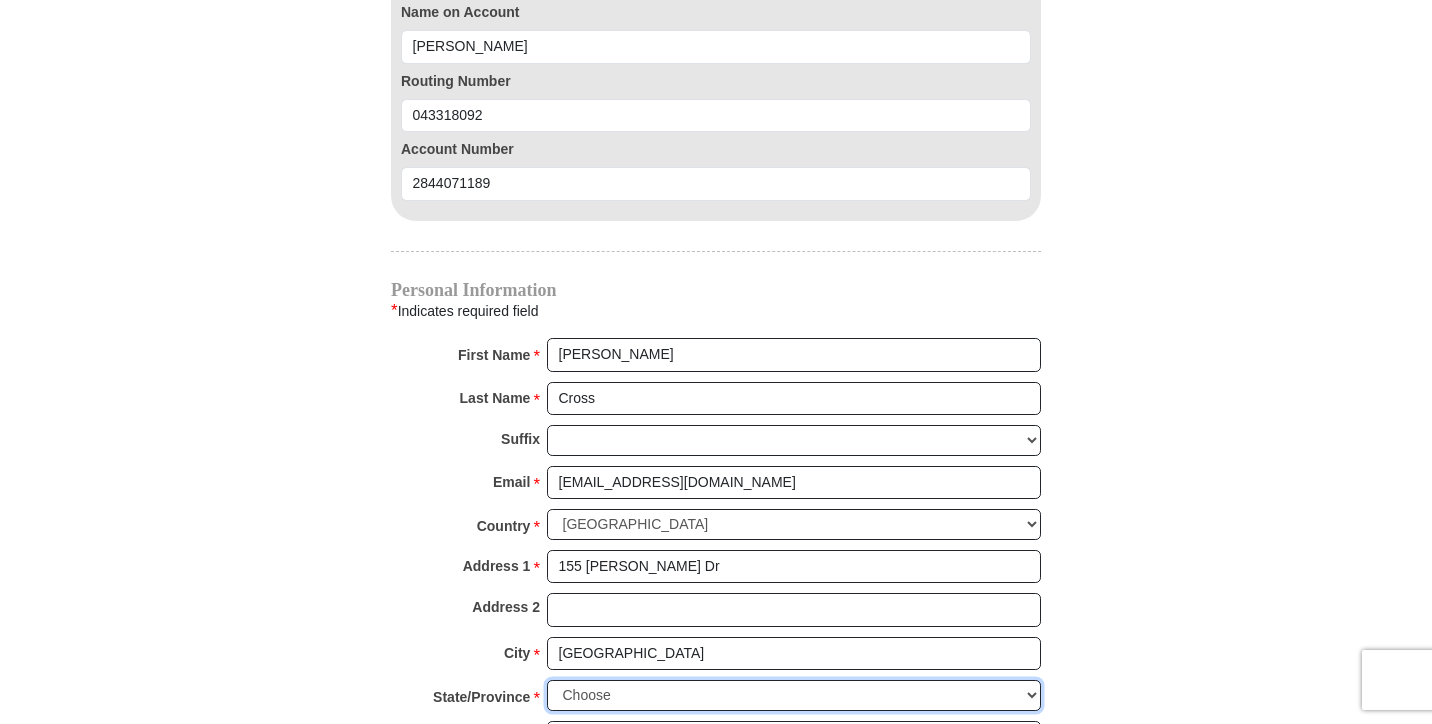 select on "PA" 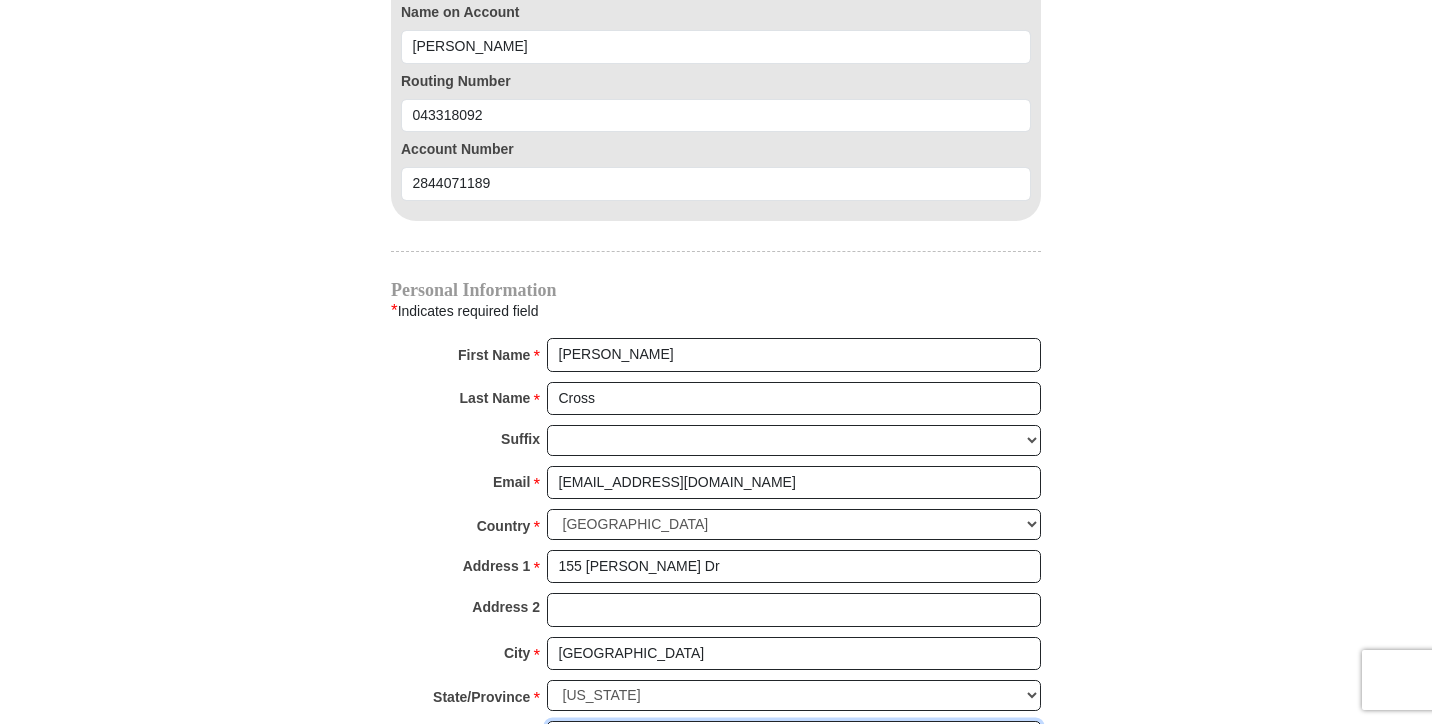 type on "17345" 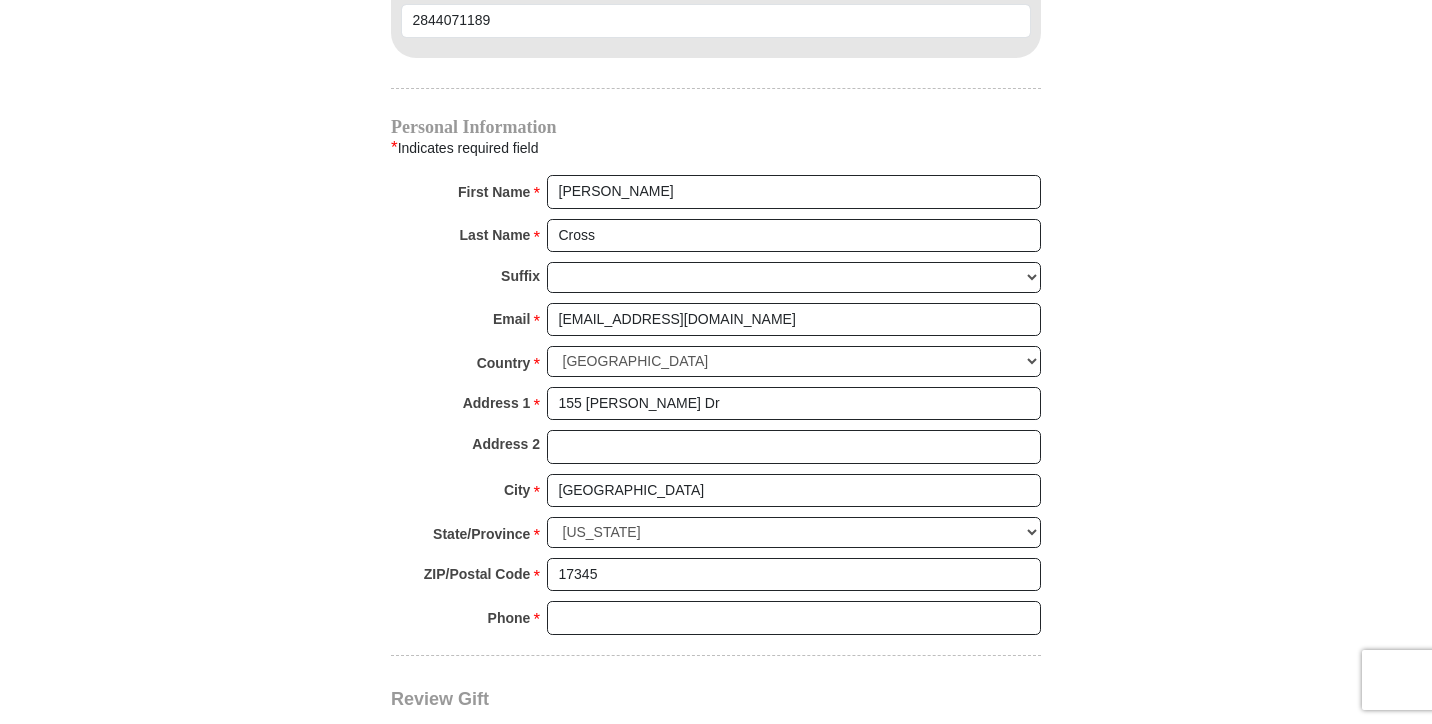 scroll, scrollTop: 2215, scrollLeft: 0, axis: vertical 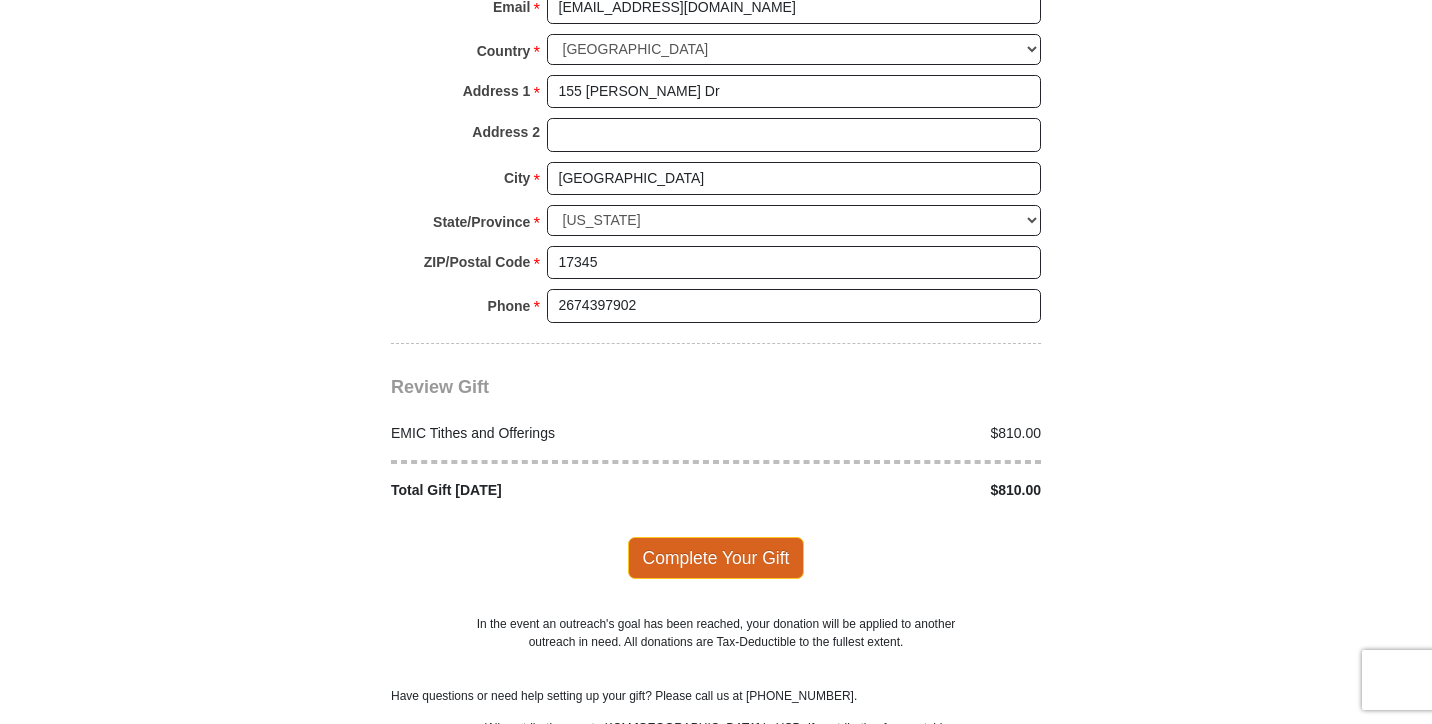 type on "2674397902" 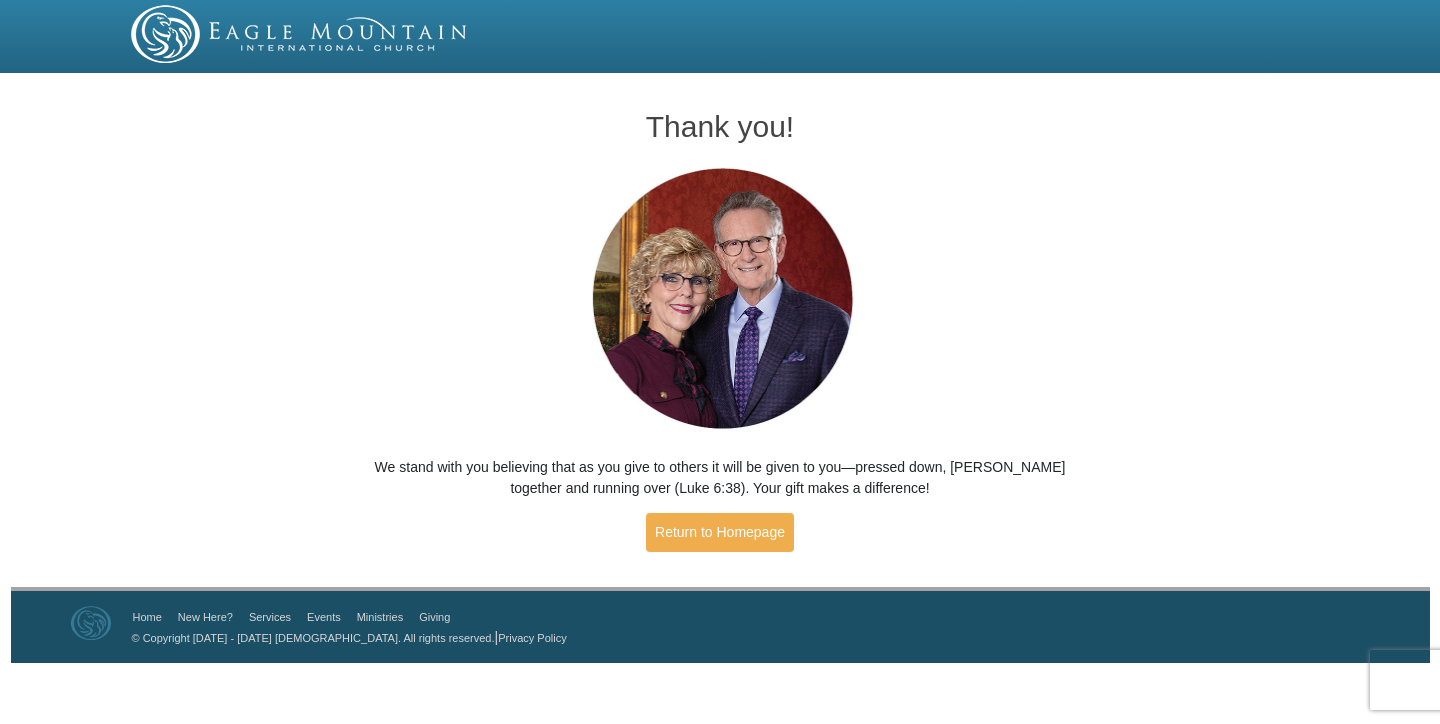scroll, scrollTop: 0, scrollLeft: 0, axis: both 